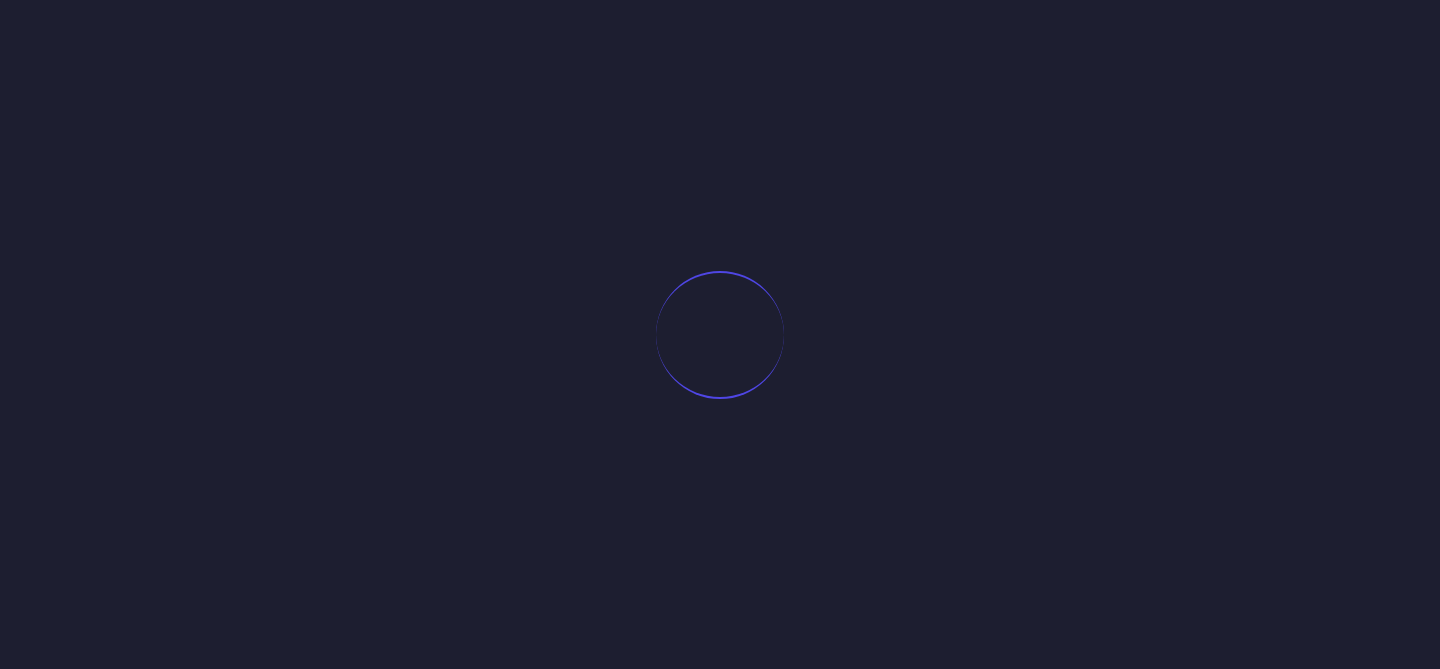 scroll, scrollTop: 0, scrollLeft: 0, axis: both 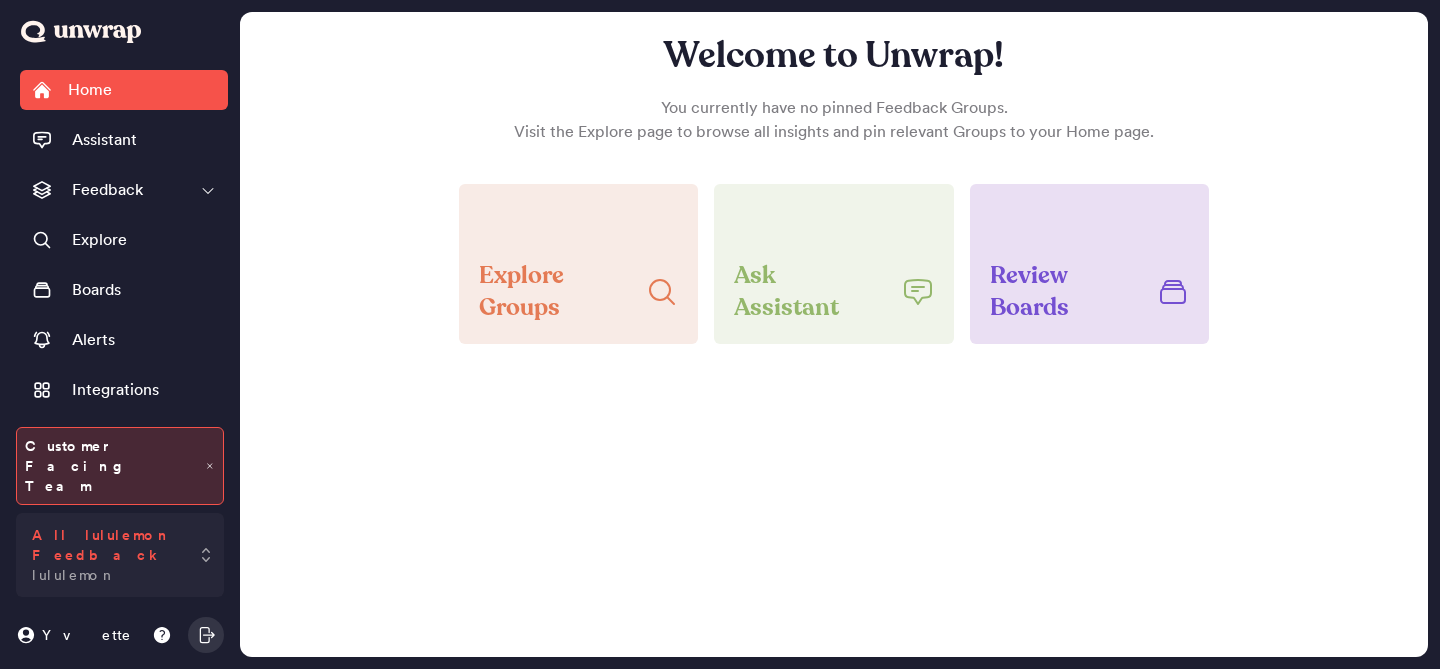 click on "All lululemon Feedback lululemon" at bounding box center (106, 555) 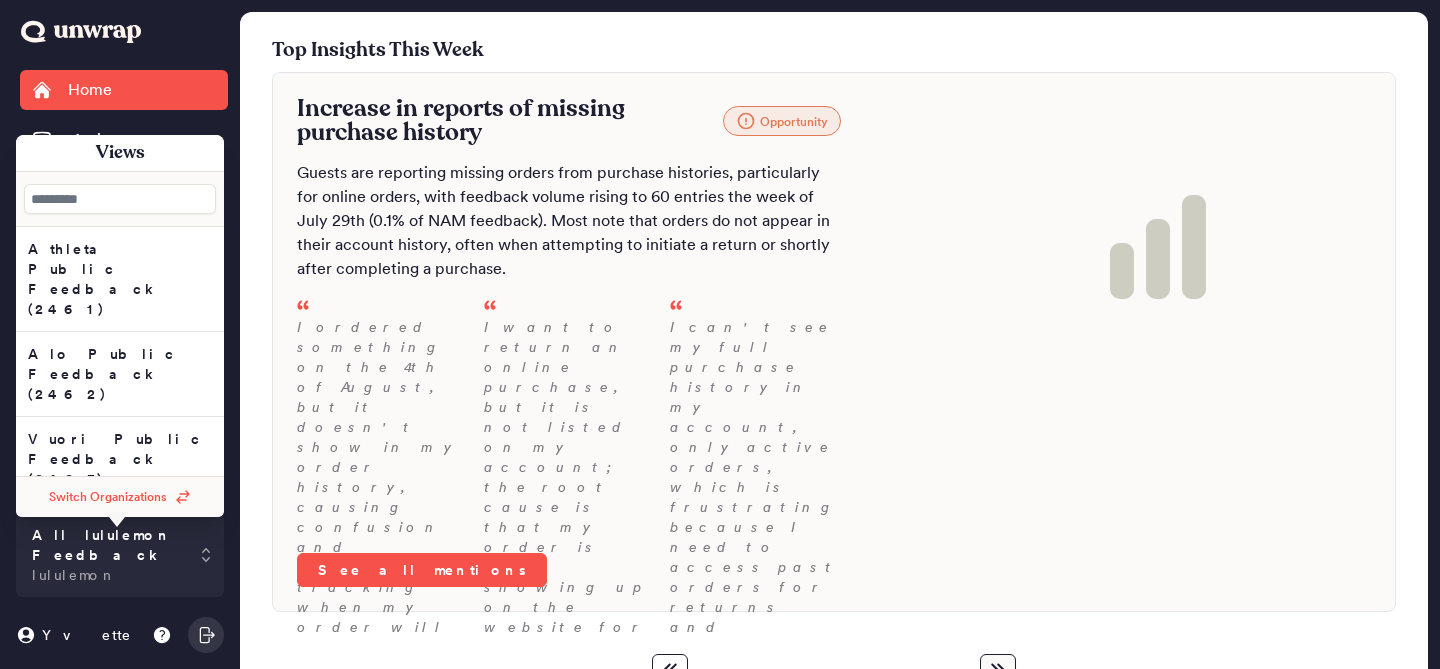 scroll, scrollTop: 0, scrollLeft: 0, axis: both 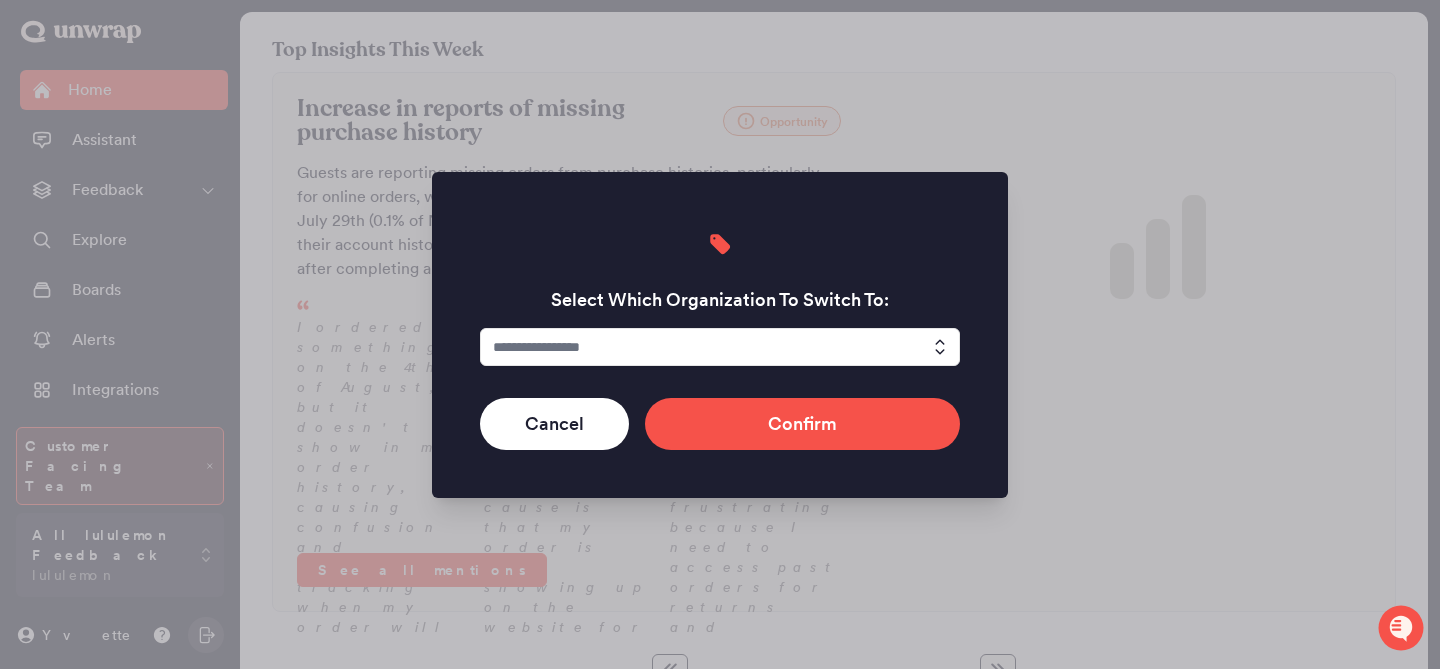 click at bounding box center (720, 347) 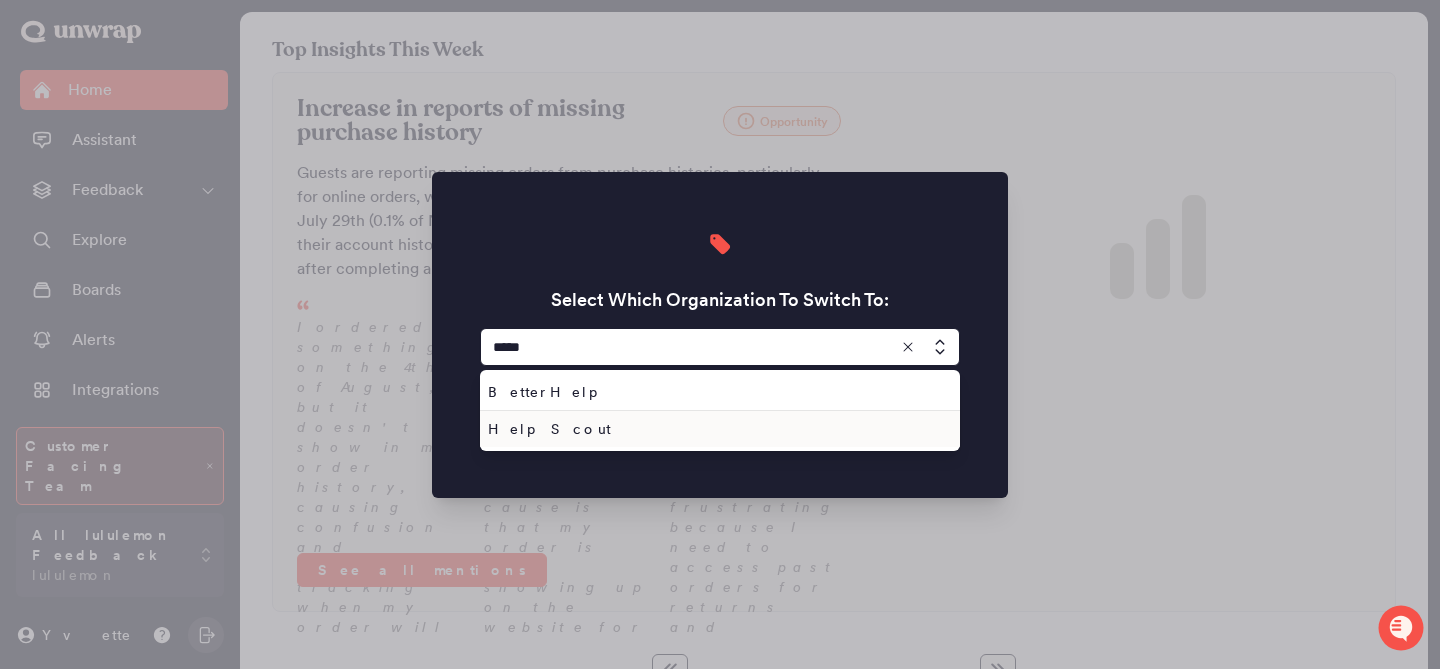 type on "*****" 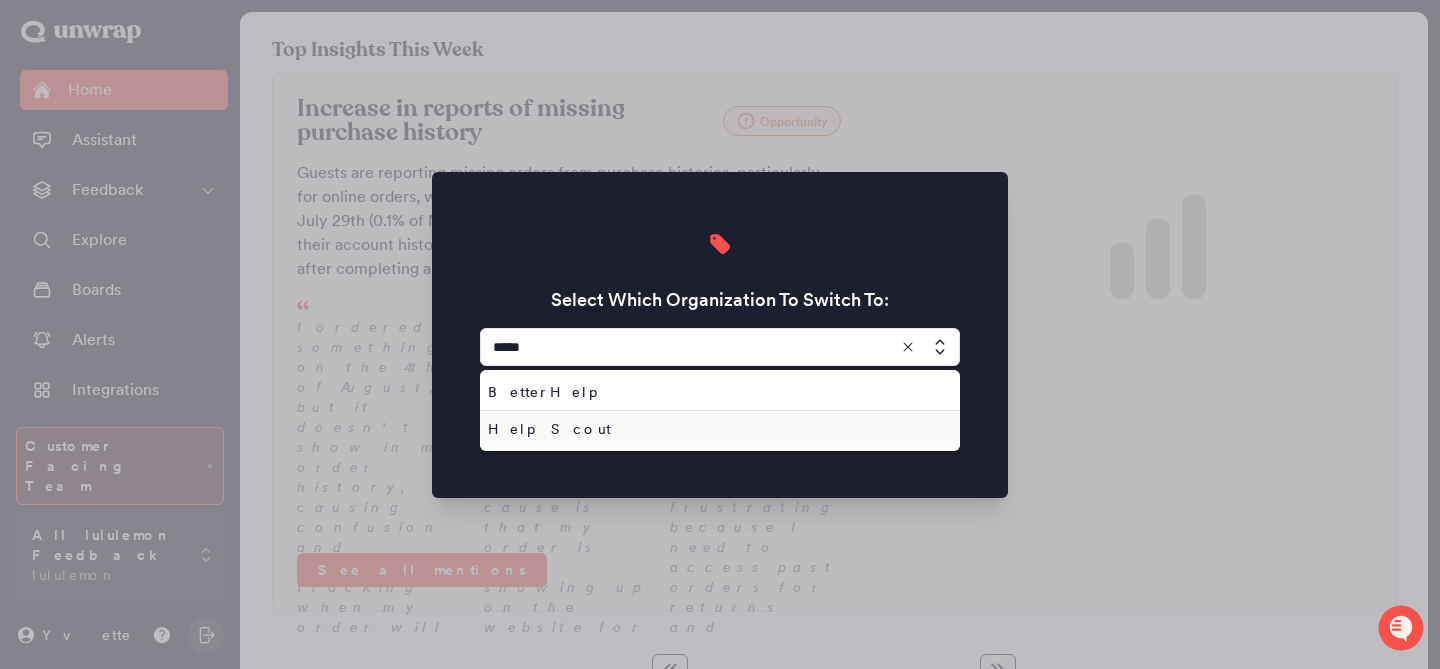 click on "Help Scout" at bounding box center (716, 429) 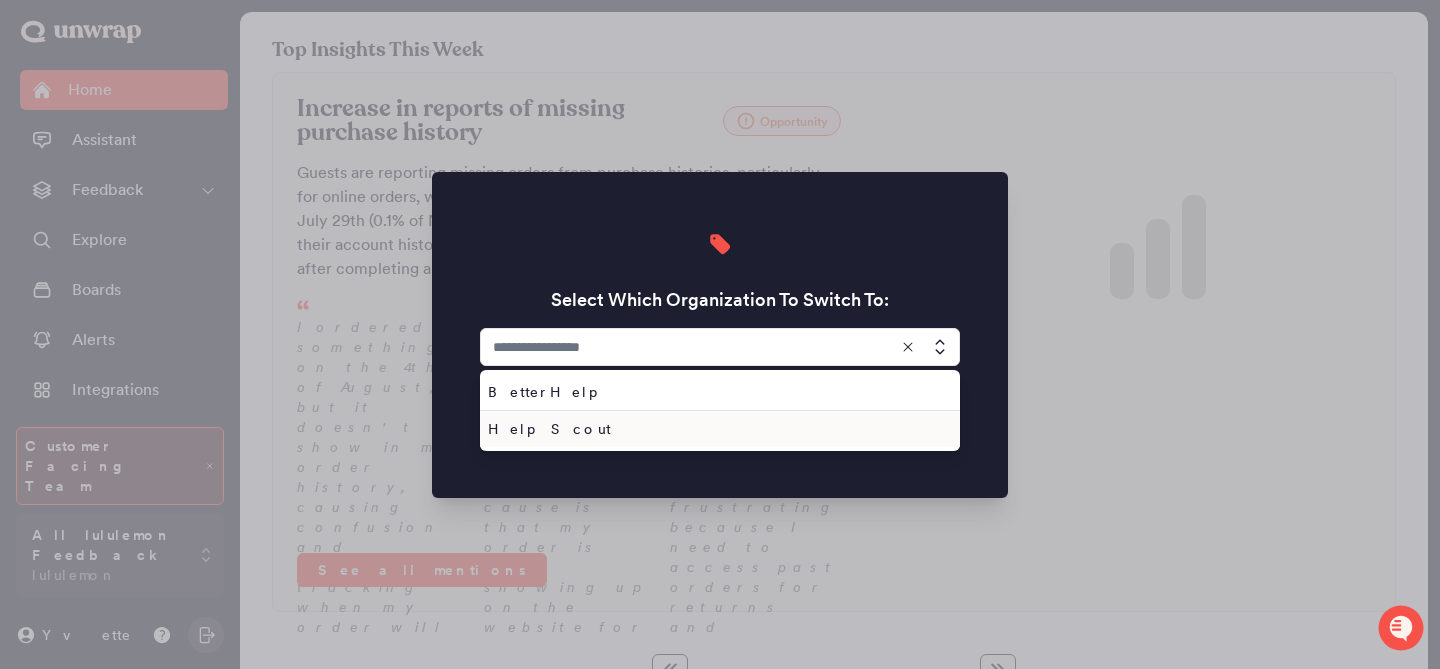type on "**********" 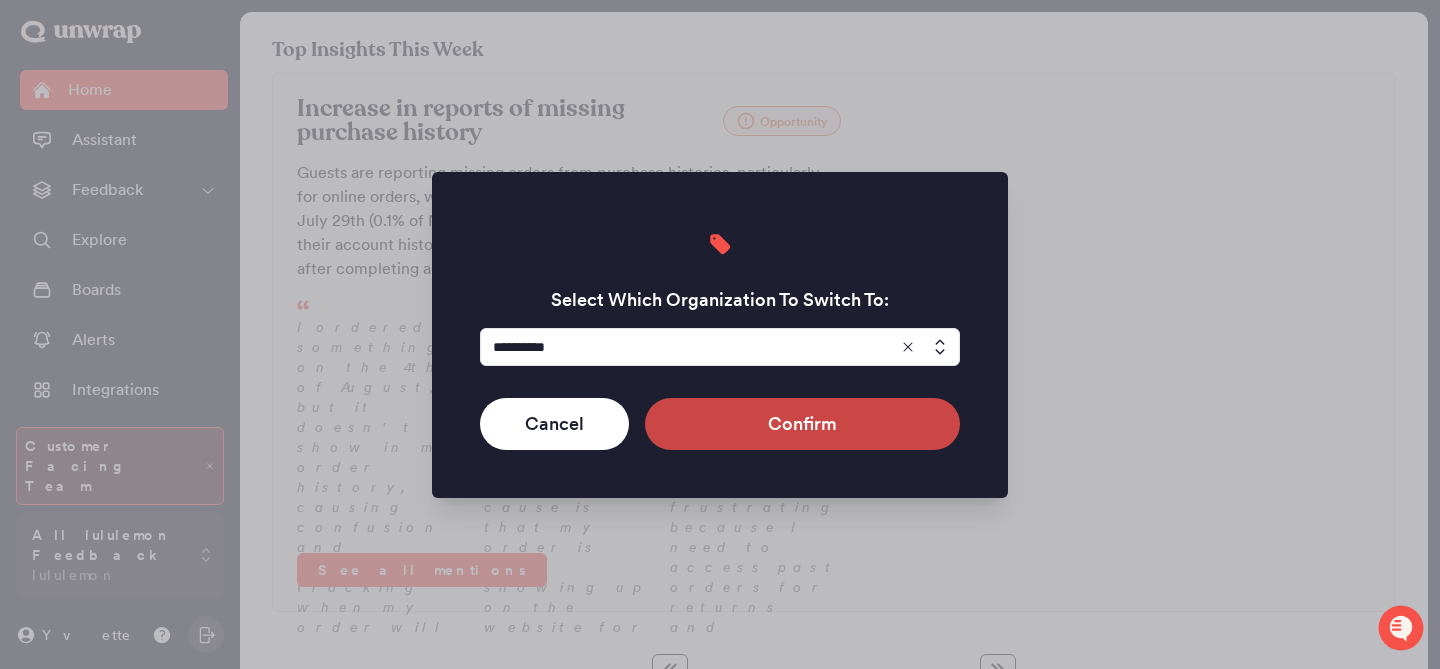 click on "Confirm" at bounding box center (802, 424) 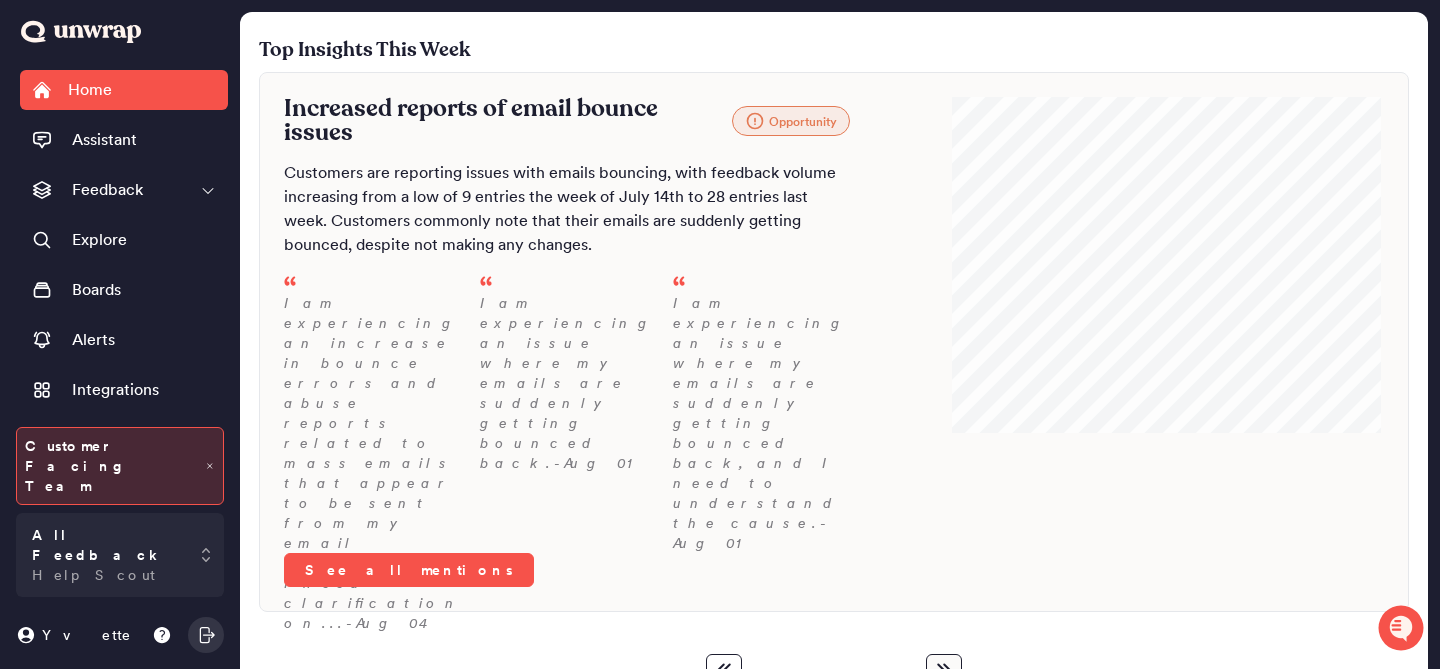 click on "Home Assistant Feedback Explore Boards Alerts Integrations Organizations Digests Admin Group List" at bounding box center [124, 243] 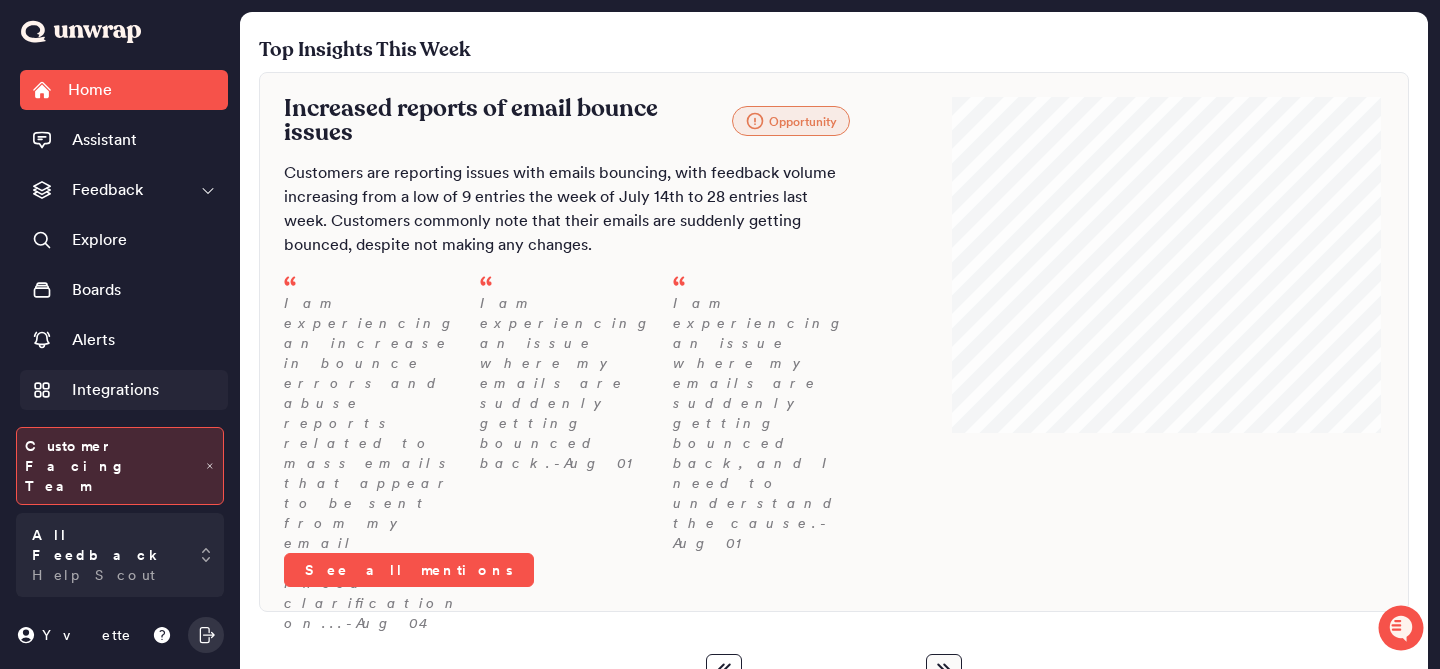 click on "Integrations" at bounding box center (115, 390) 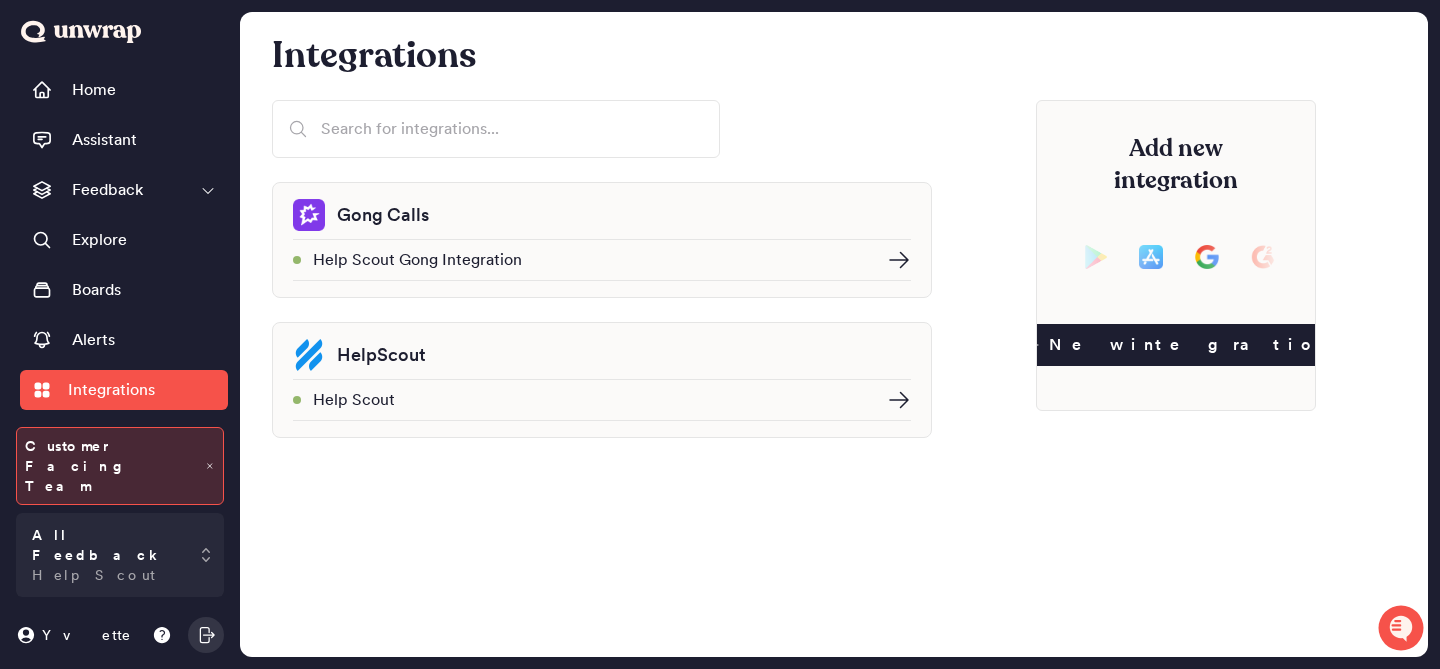 click 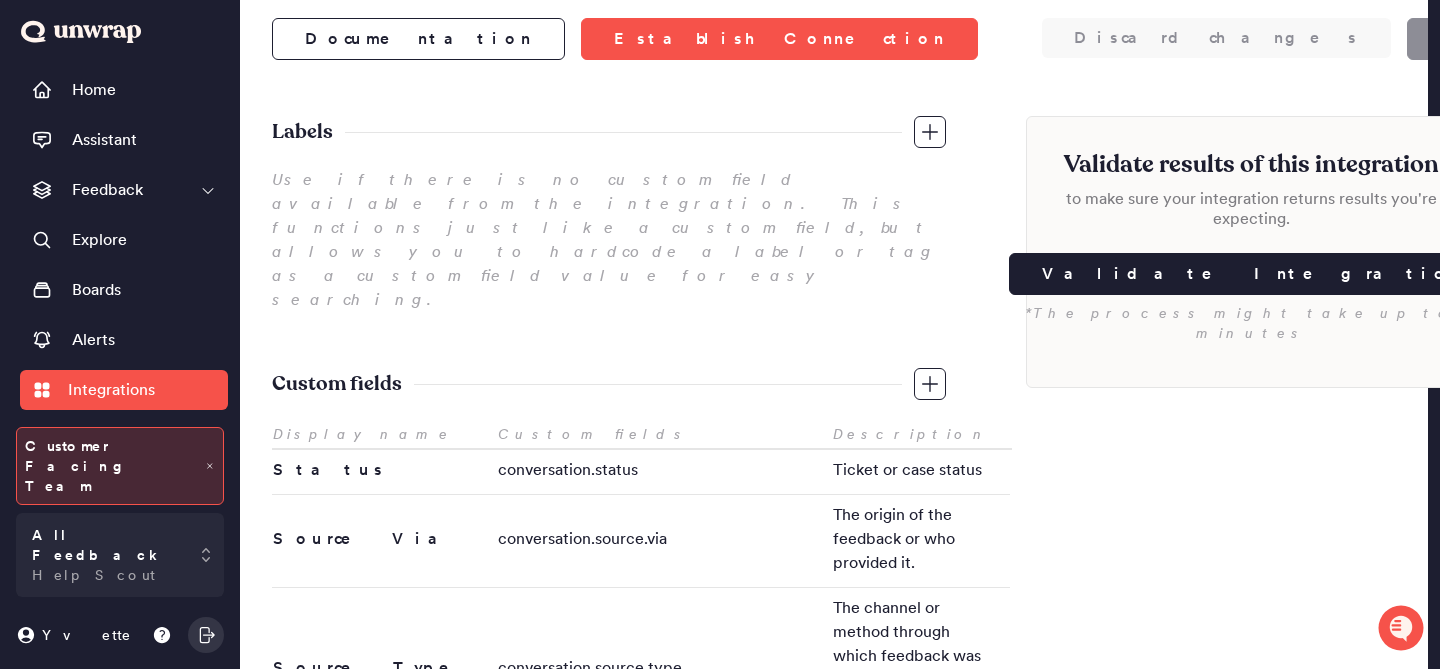 scroll, scrollTop: 86, scrollLeft: 0, axis: vertical 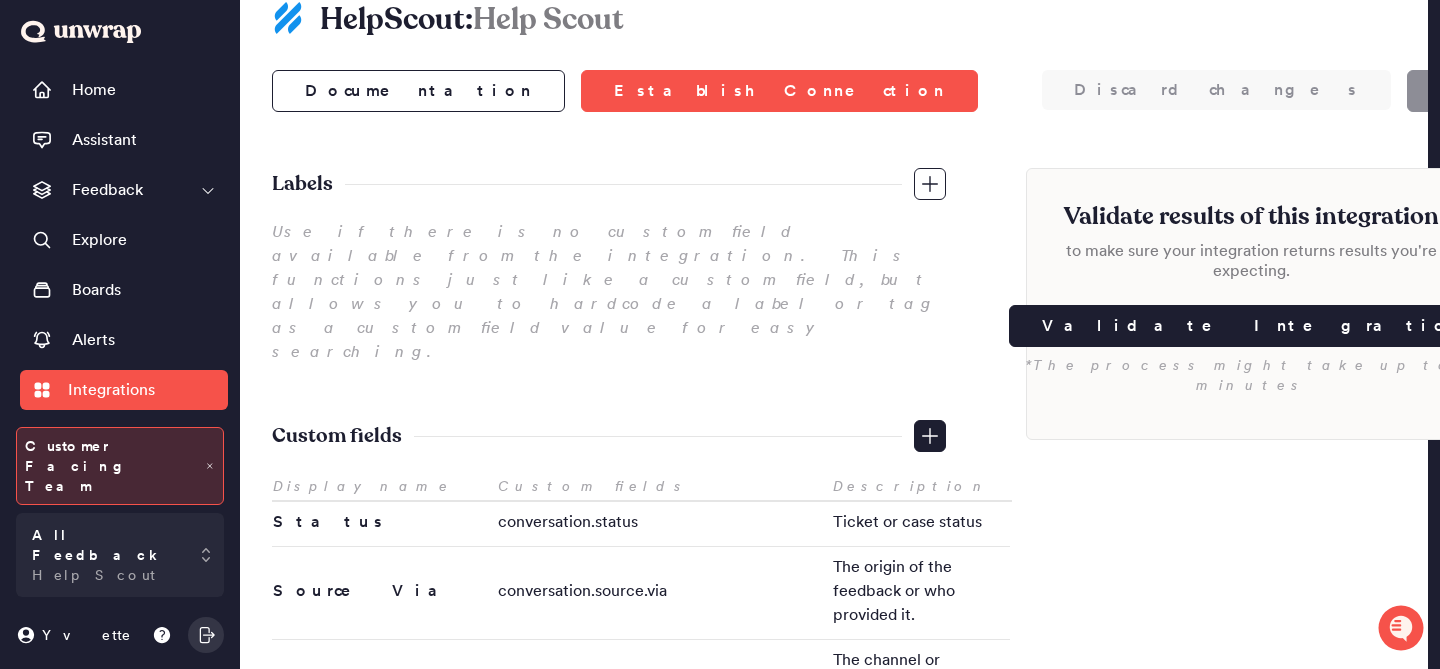 click 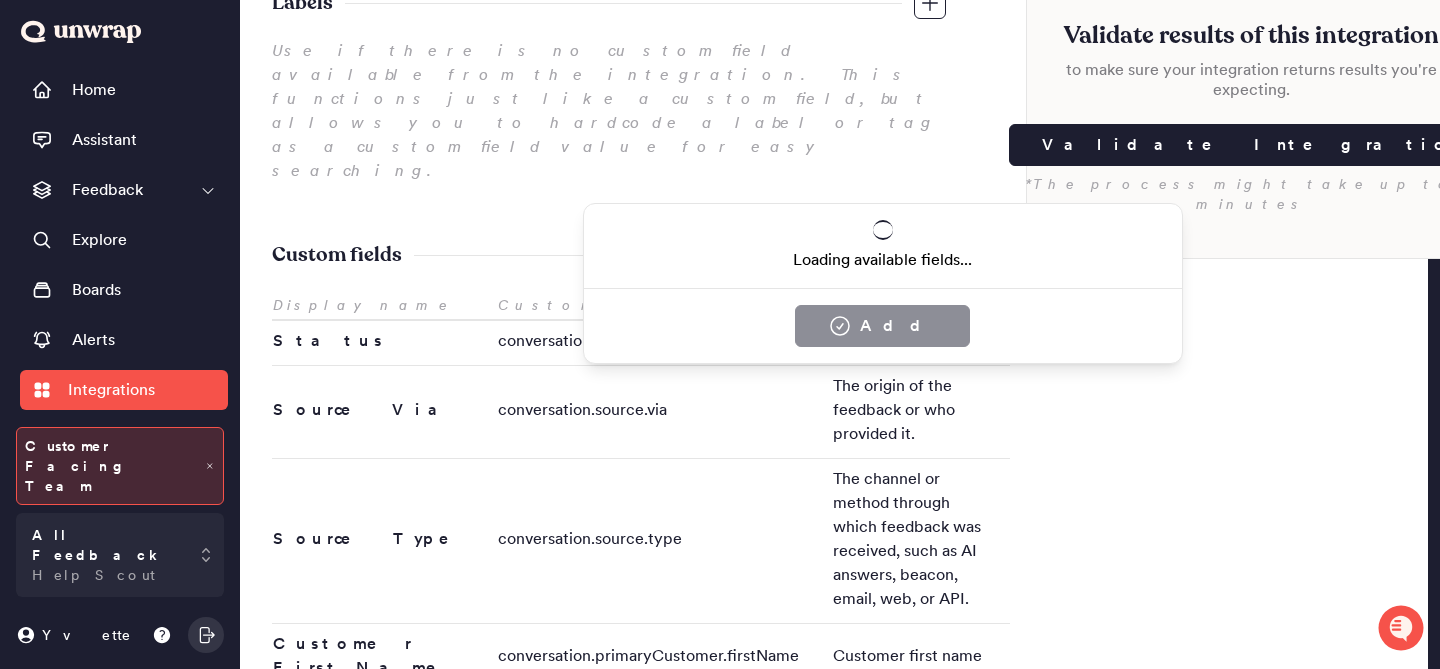scroll, scrollTop: 456, scrollLeft: 0, axis: vertical 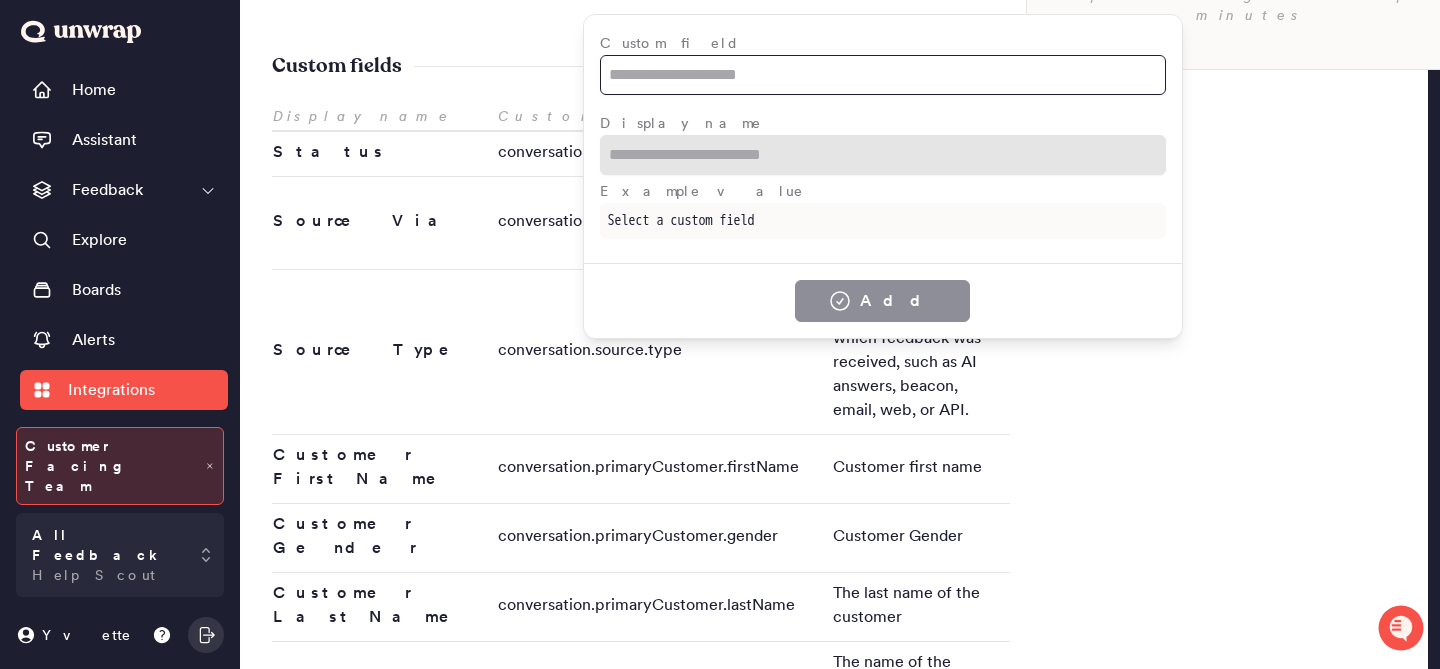 click at bounding box center (883, 75) 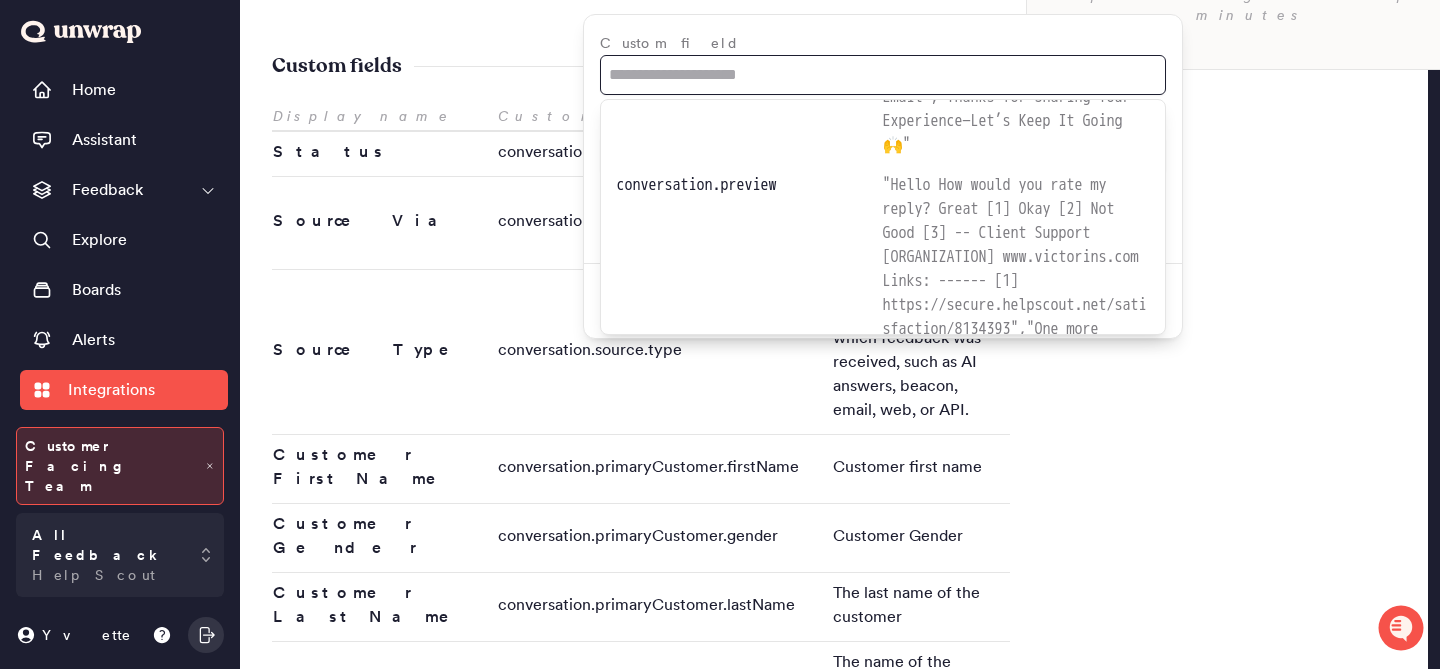 scroll, scrollTop: 437, scrollLeft: 0, axis: vertical 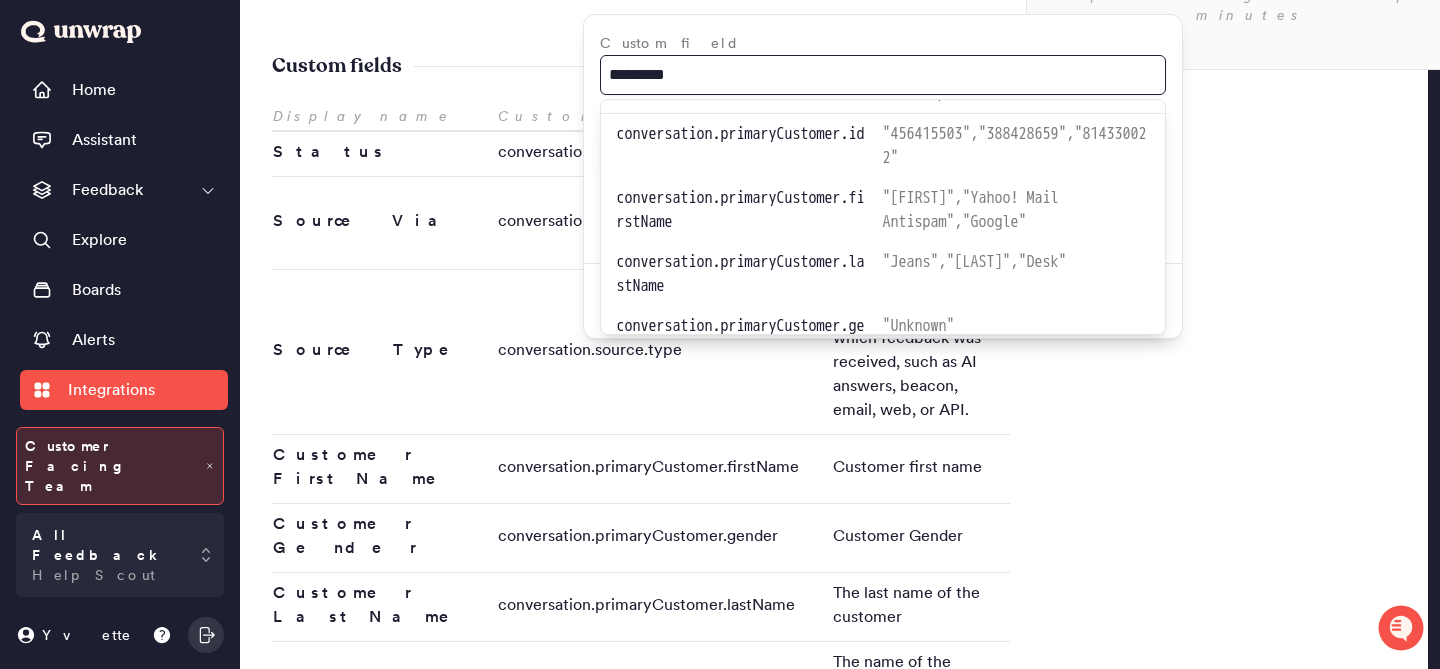 type on "*********" 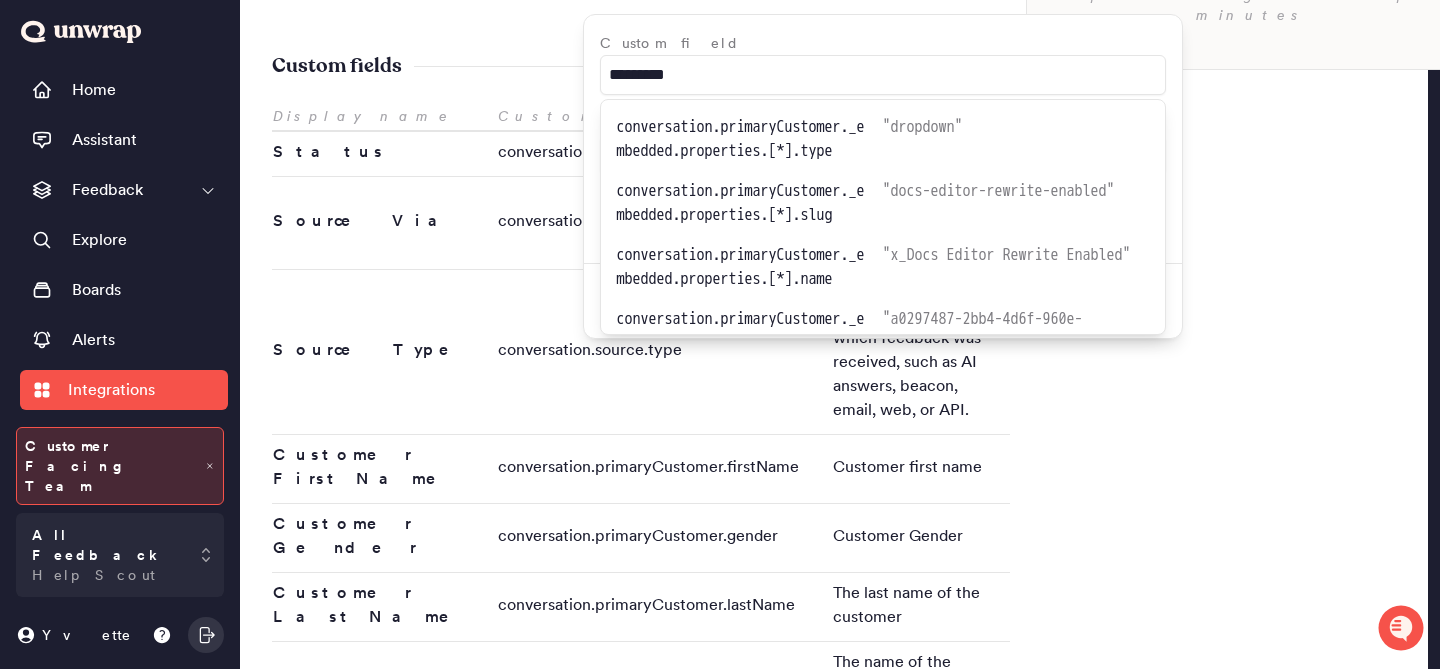 scroll, scrollTop: 1191, scrollLeft: 0, axis: vertical 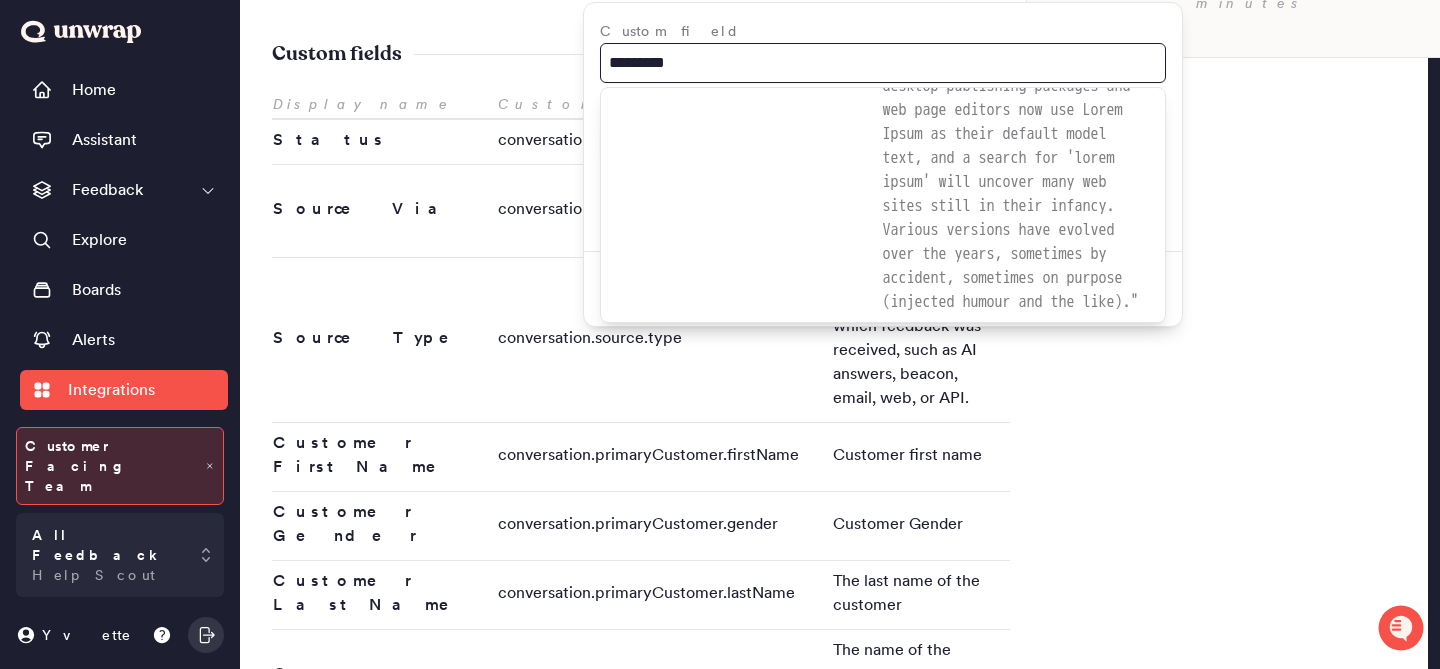 drag, startPoint x: 708, startPoint y: 56, endPoint x: 605, endPoint y: 56, distance: 103 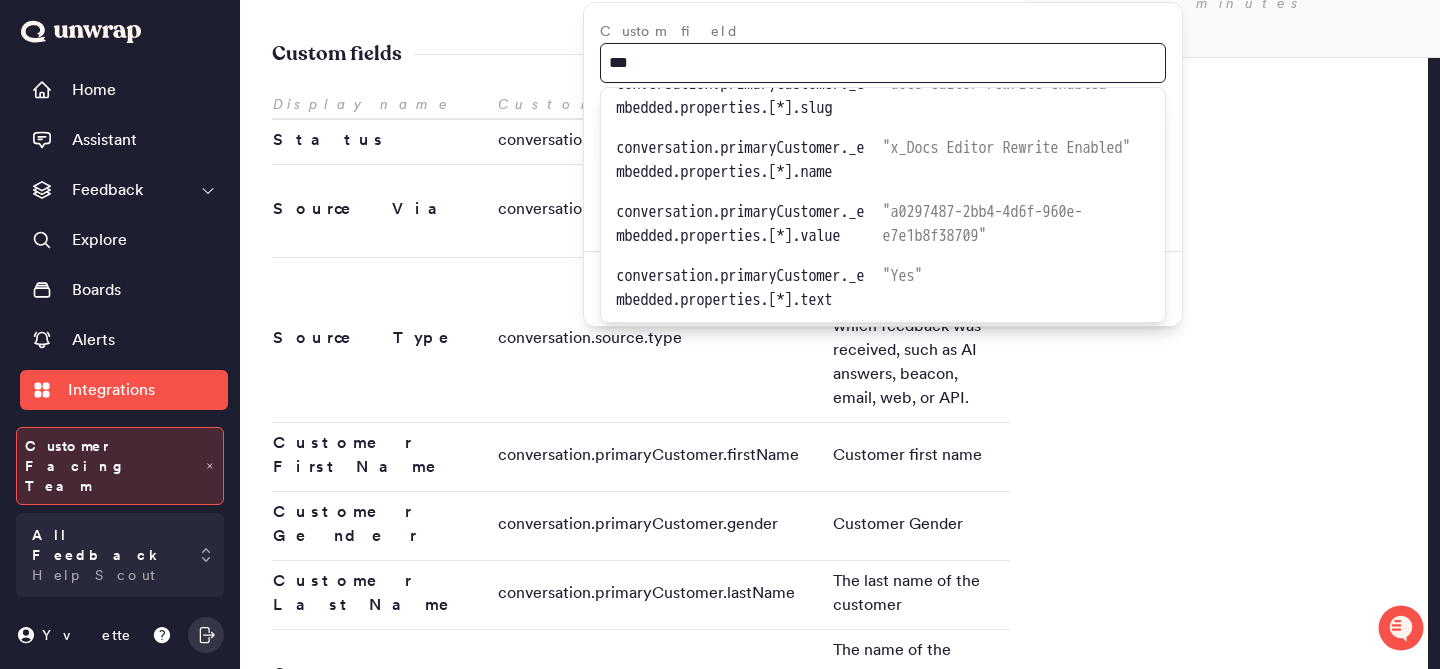 scroll, scrollTop: 0, scrollLeft: 0, axis: both 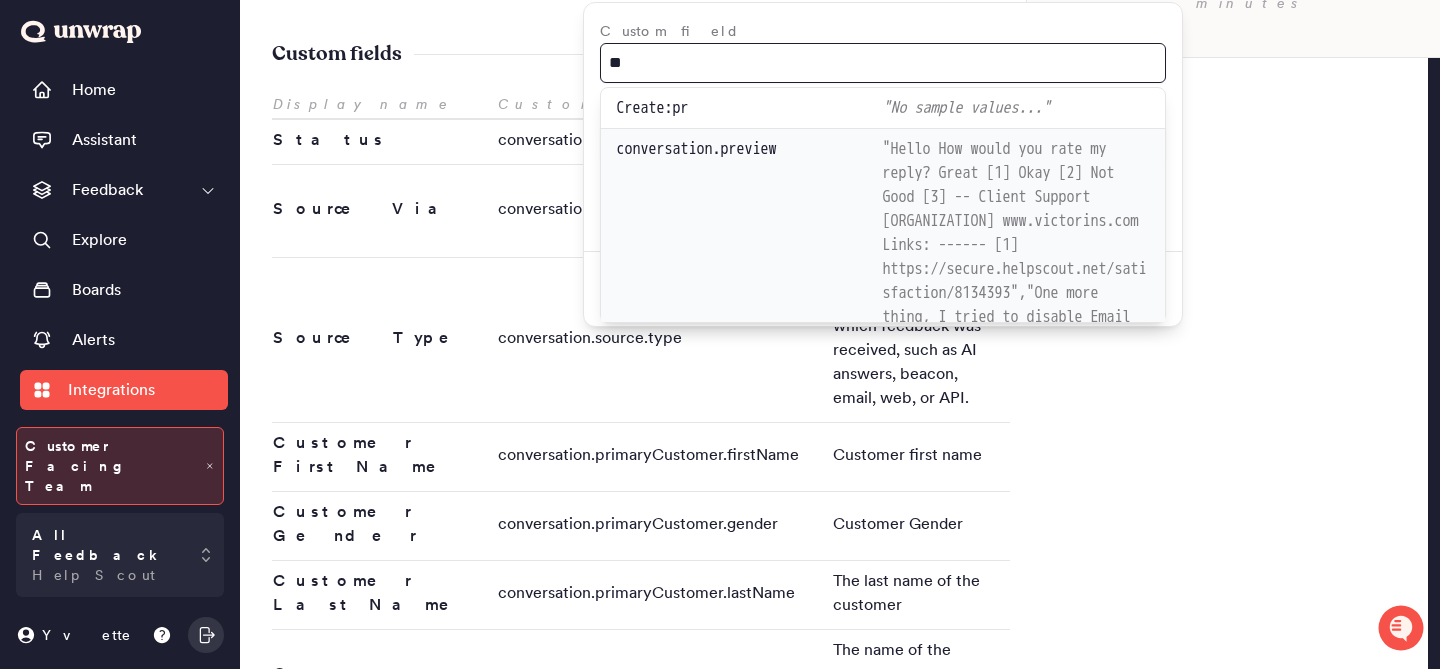 type on "*" 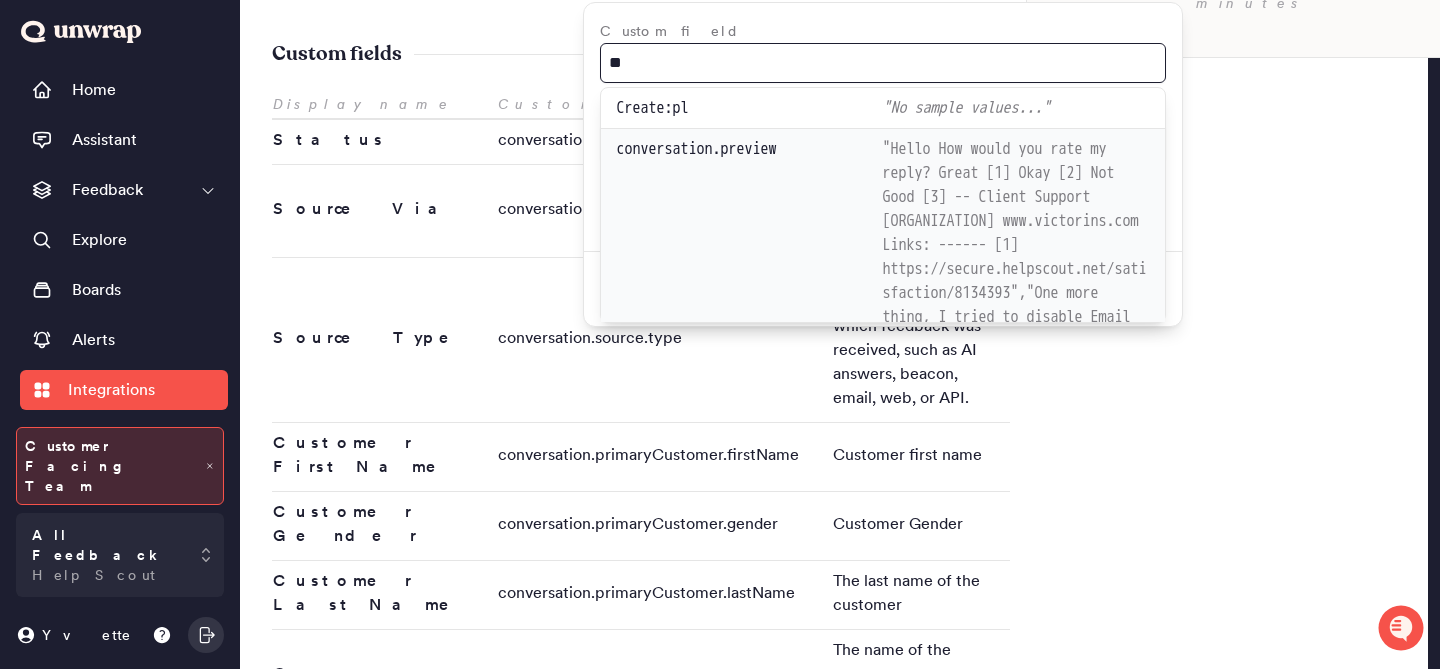 type on "*" 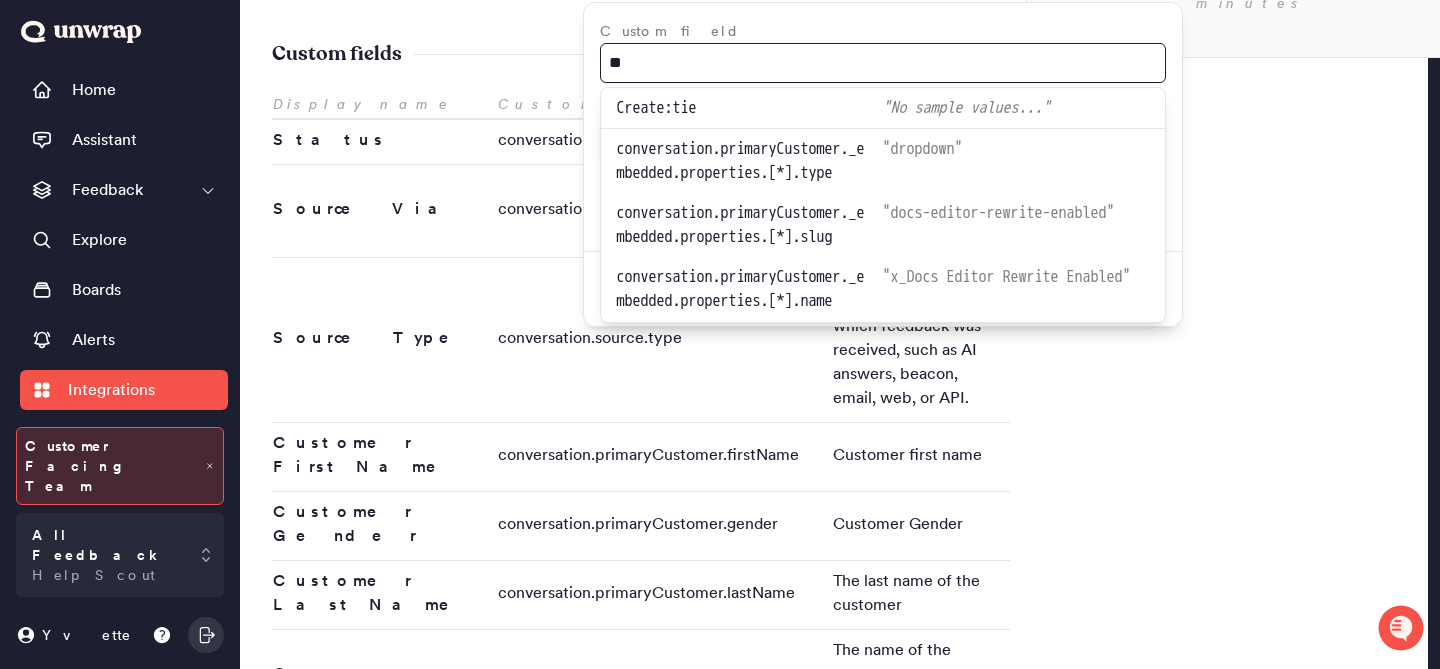 type on "*" 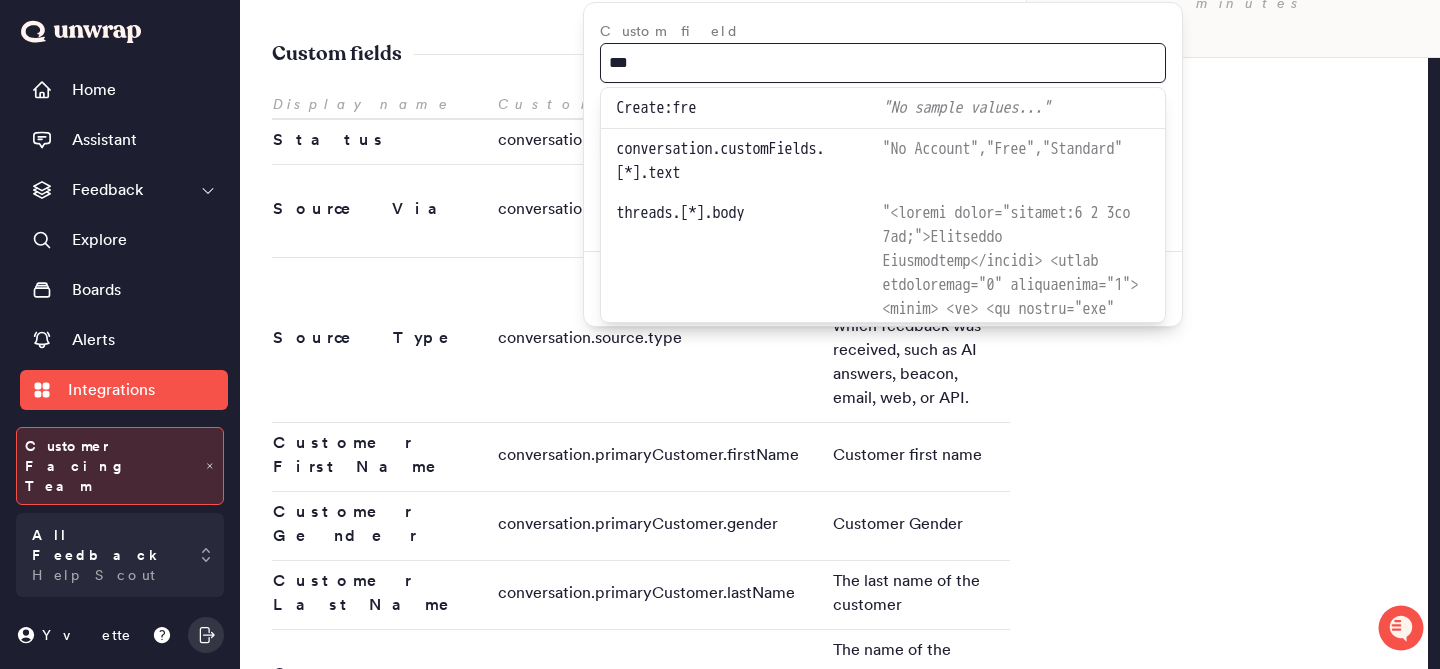 type on "****" 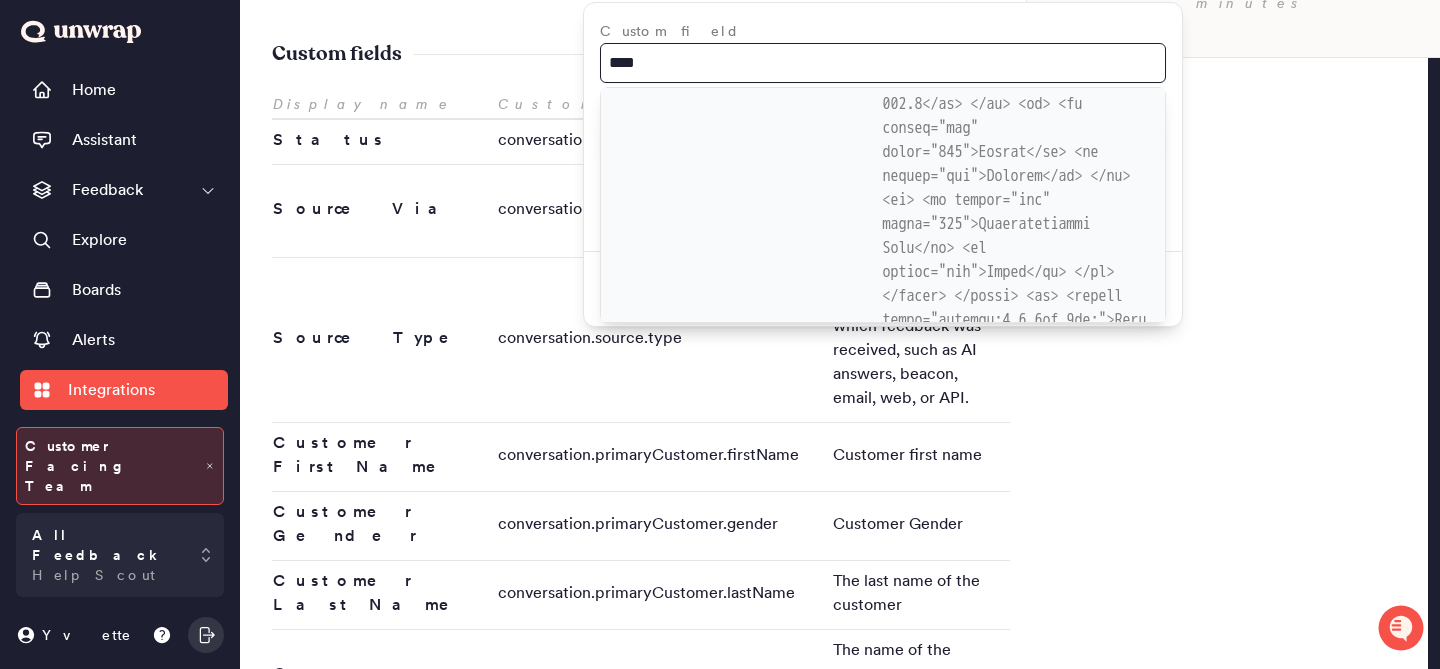 scroll, scrollTop: 0, scrollLeft: 0, axis: both 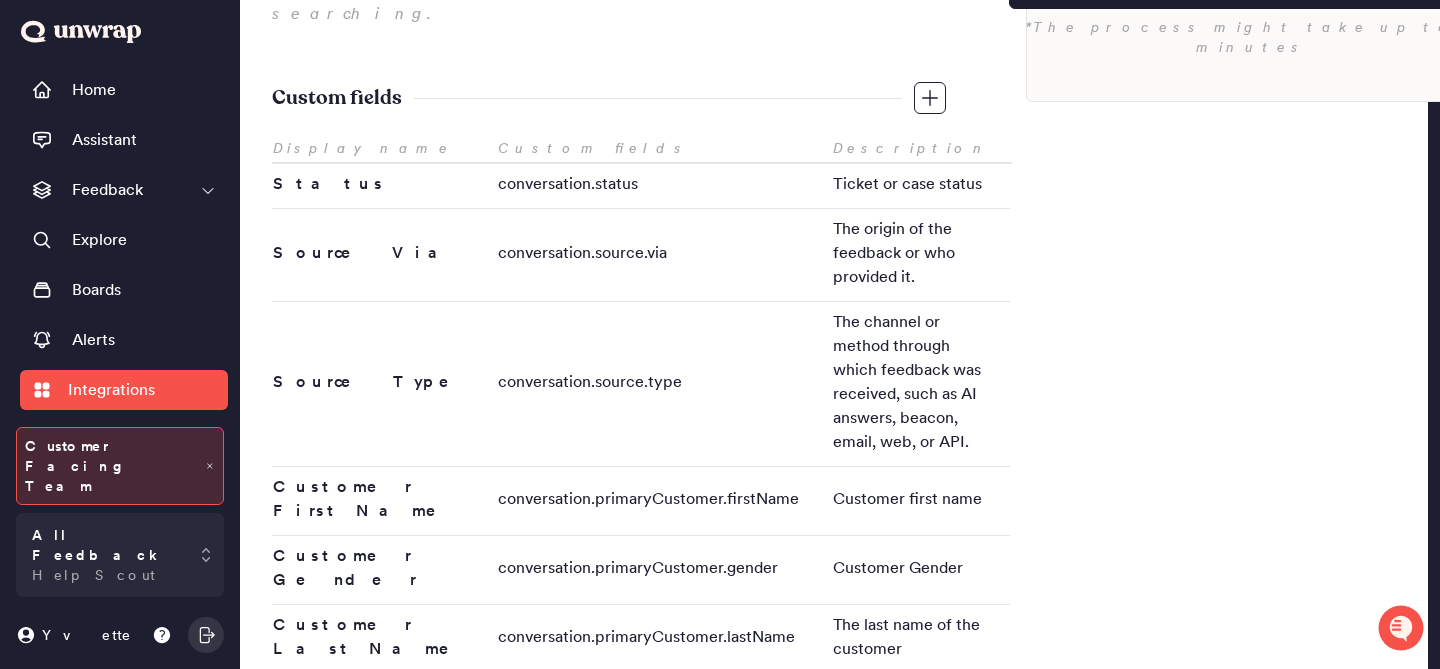 click on "Validate results of this integration to make sure your integration returns results you're expecting. Validate Integration *The process might take up to 5 minutes" at bounding box center (1251, 676) 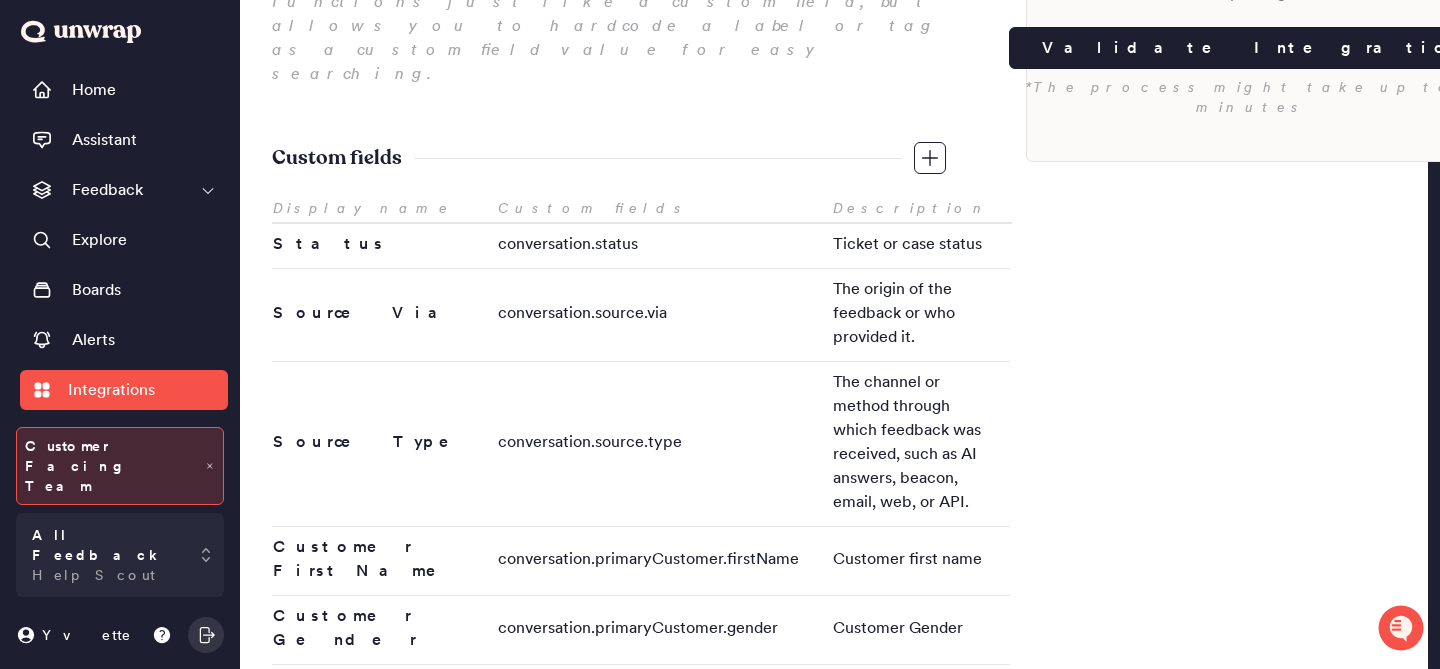scroll, scrollTop: 0, scrollLeft: 0, axis: both 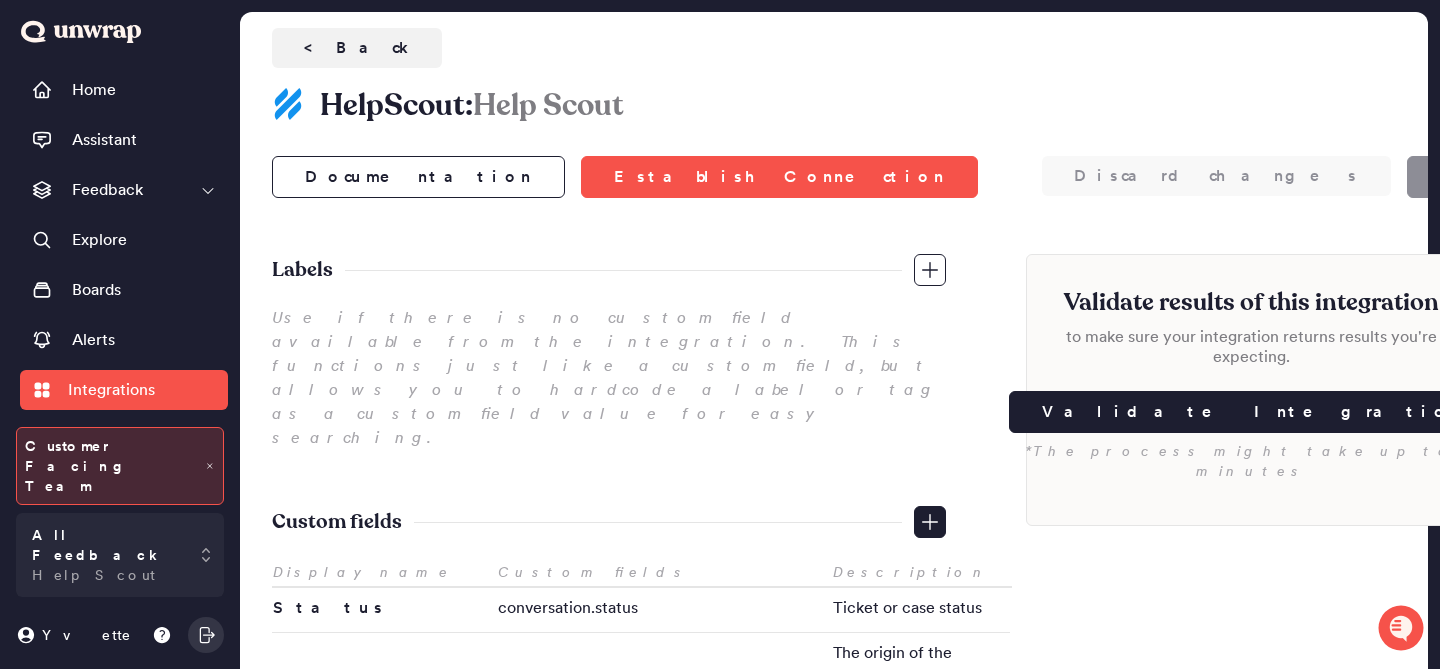click 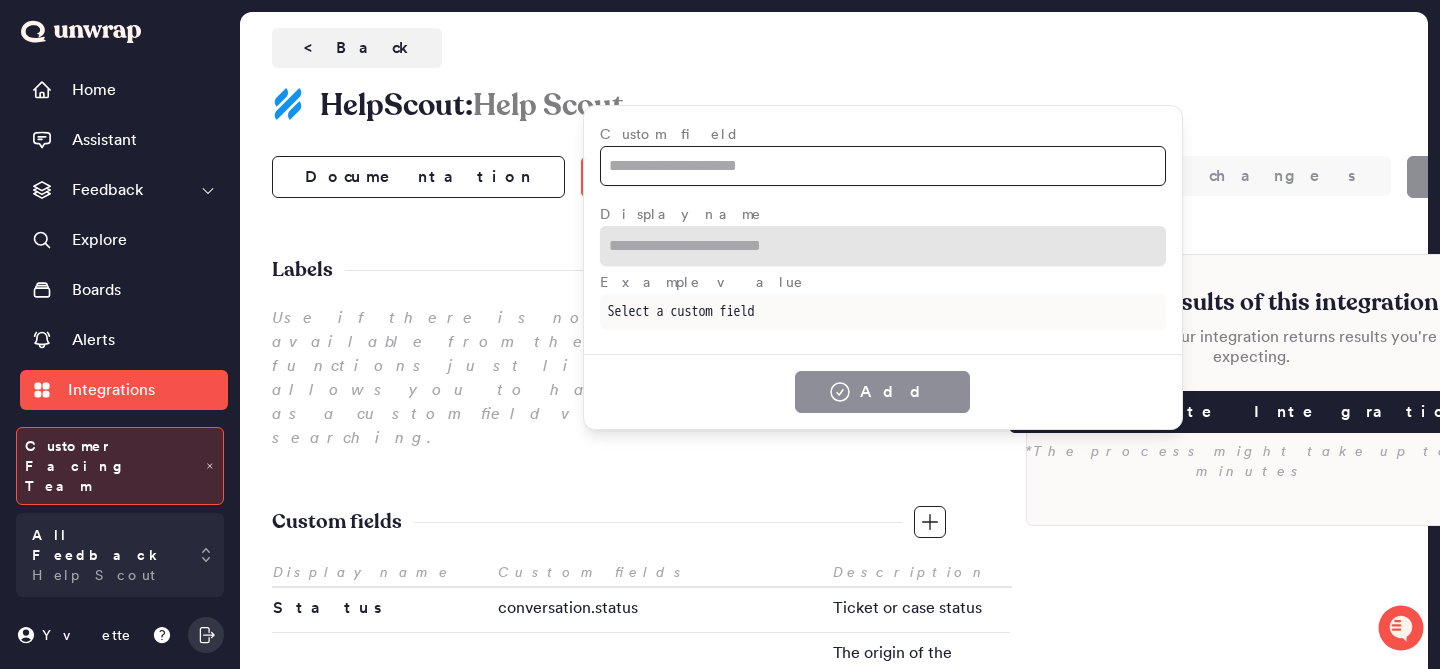 click at bounding box center (883, 166) 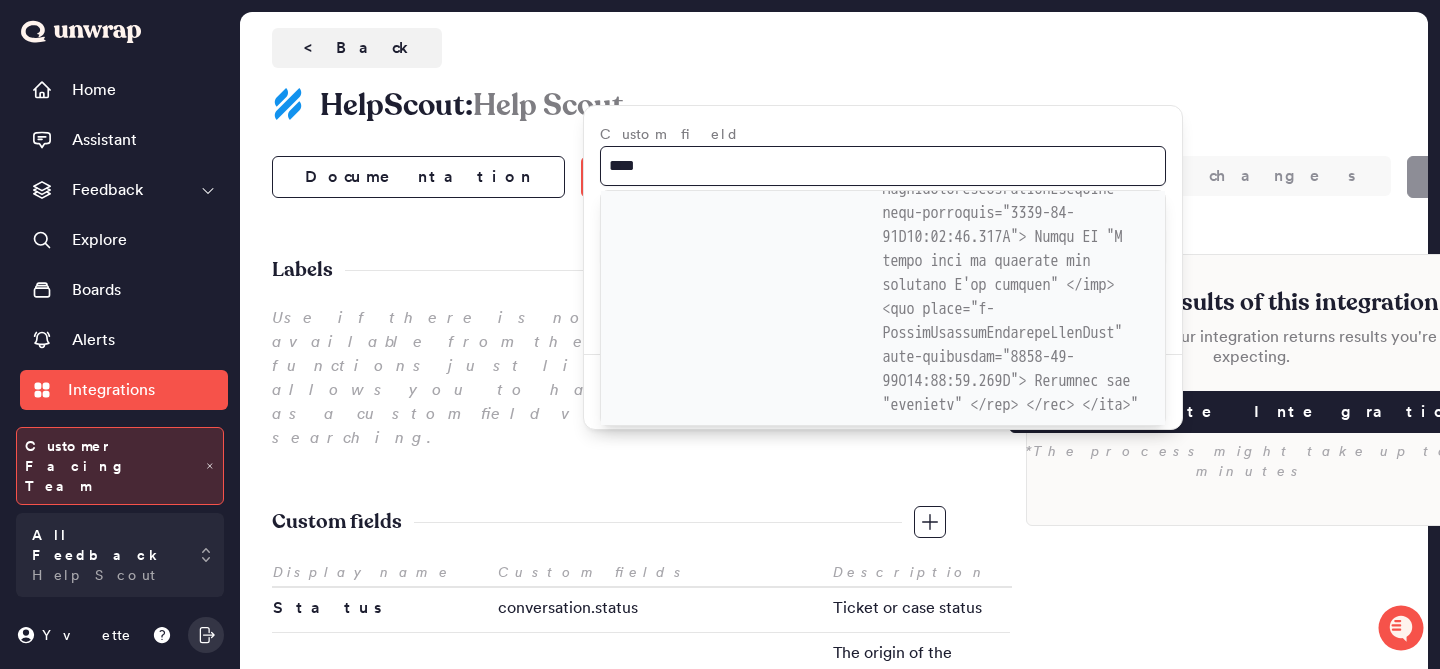 scroll, scrollTop: 8143, scrollLeft: 0, axis: vertical 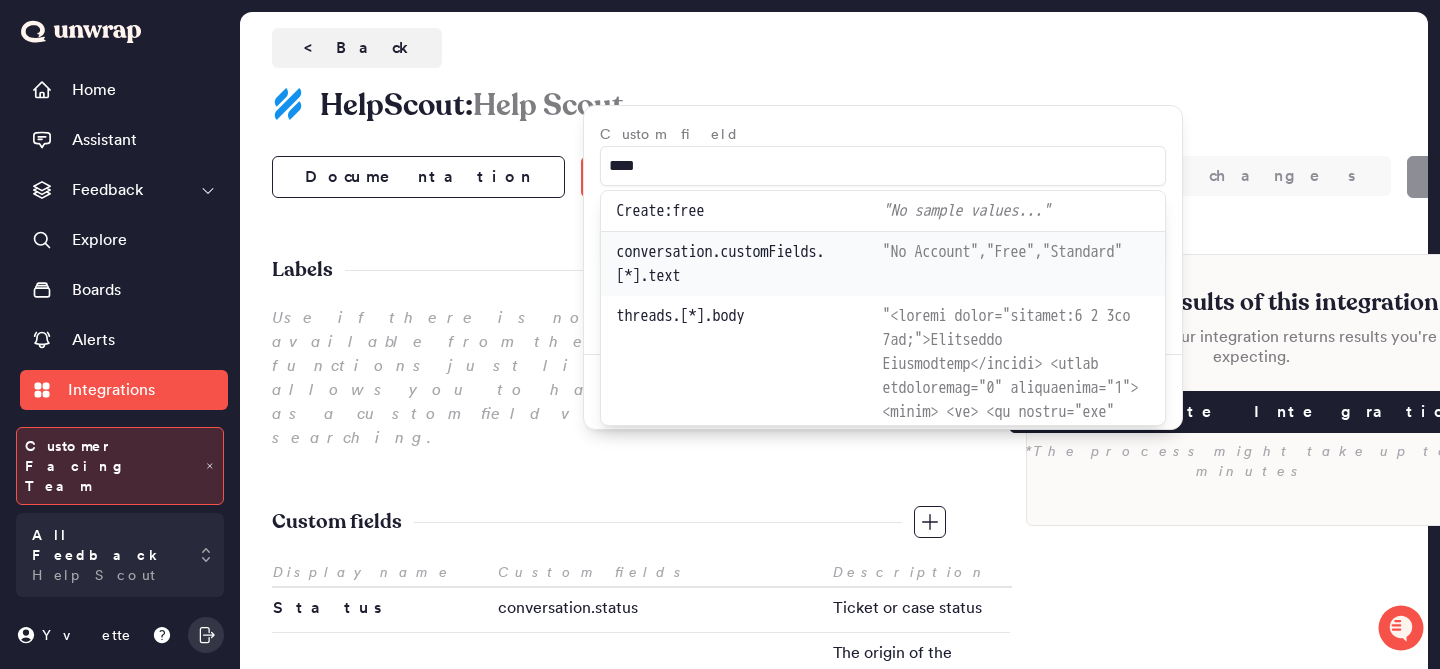 click on "conversation.customFields.[*].text" at bounding box center [750, 264] 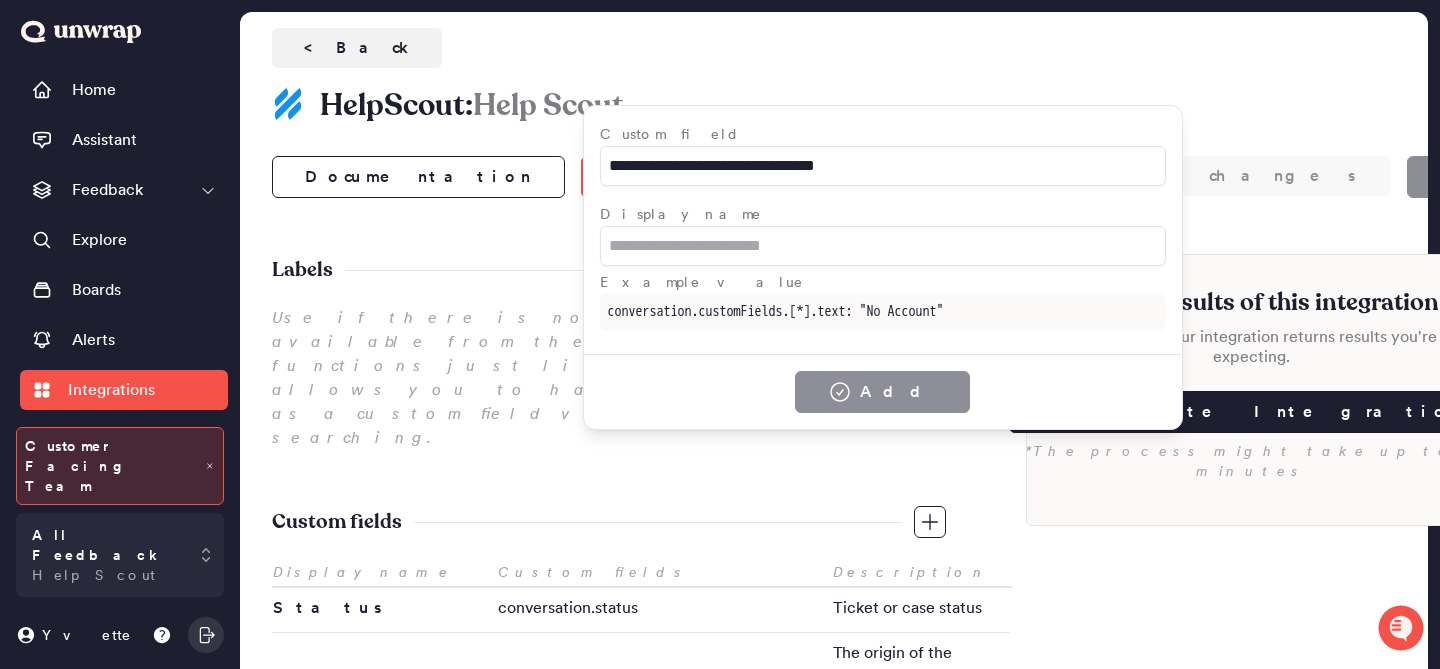 scroll, scrollTop: 50, scrollLeft: 0, axis: vertical 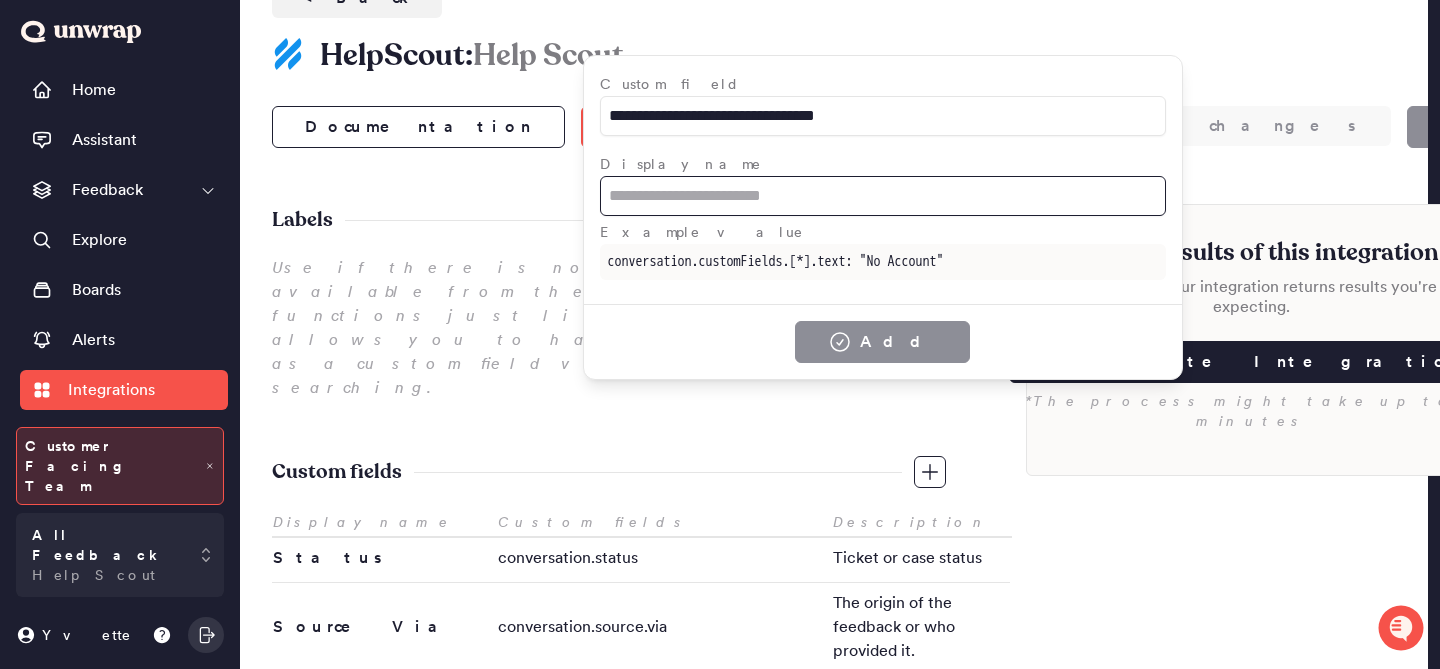 click at bounding box center (883, 196) 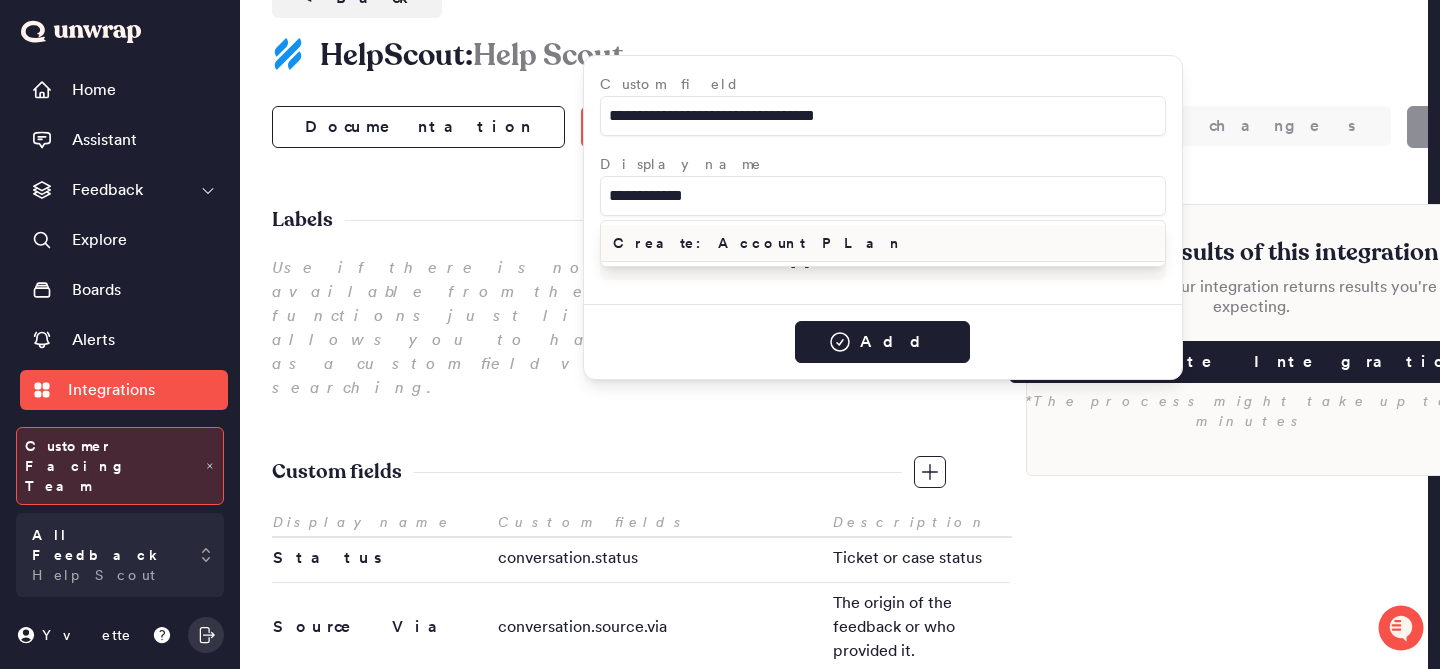click on "Create:  Account PLan" at bounding box center [883, 243] 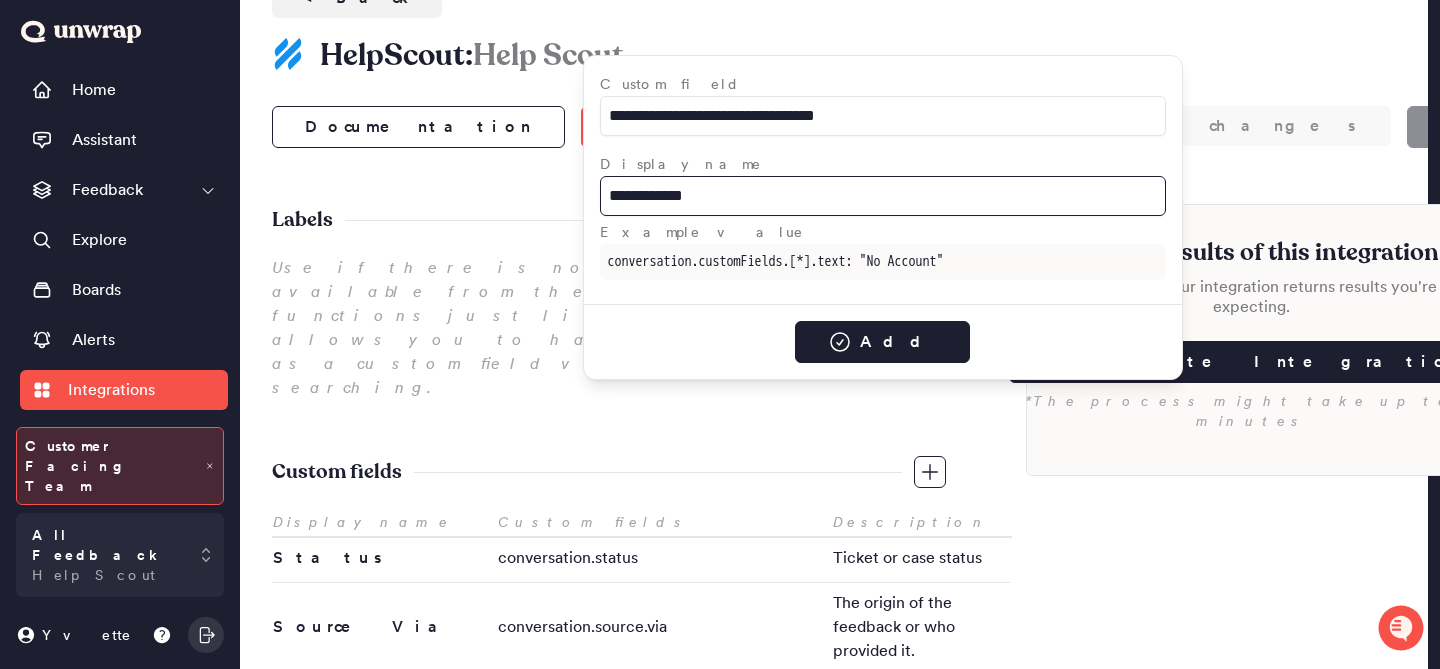 click on "**********" at bounding box center (883, 196) 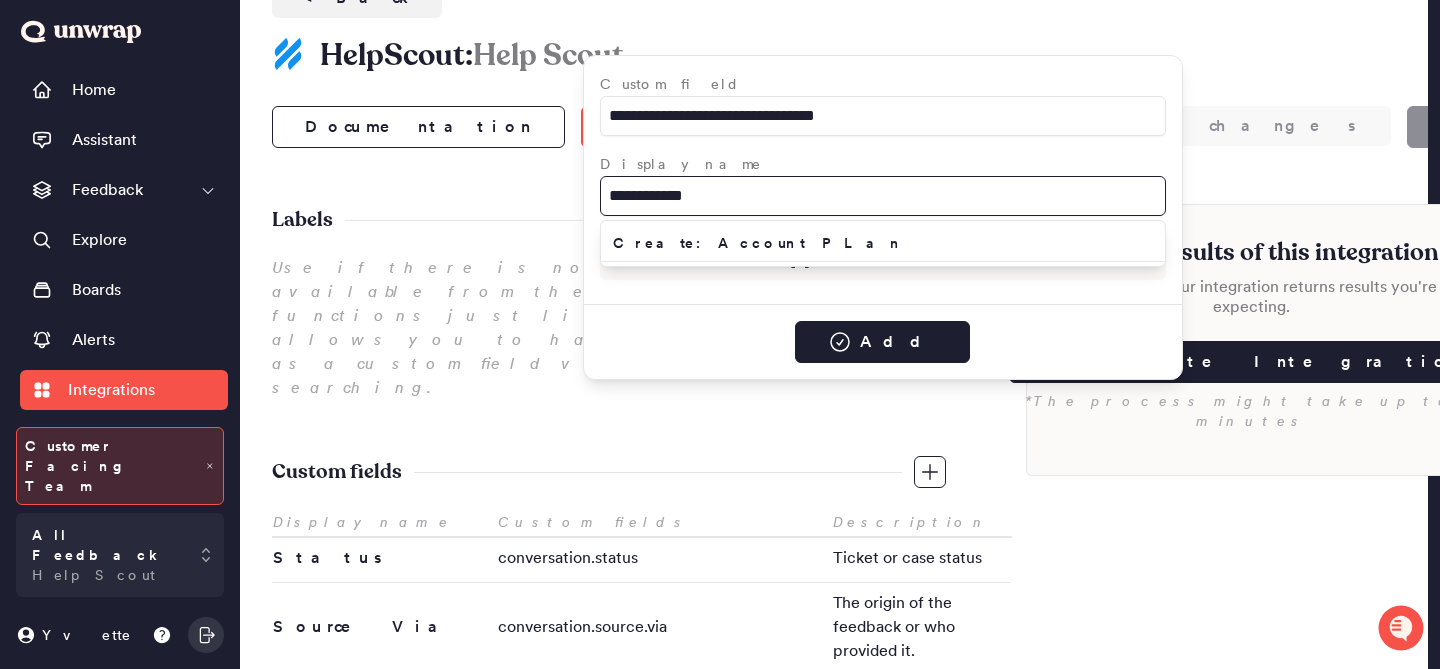 click on "**********" at bounding box center [883, 196] 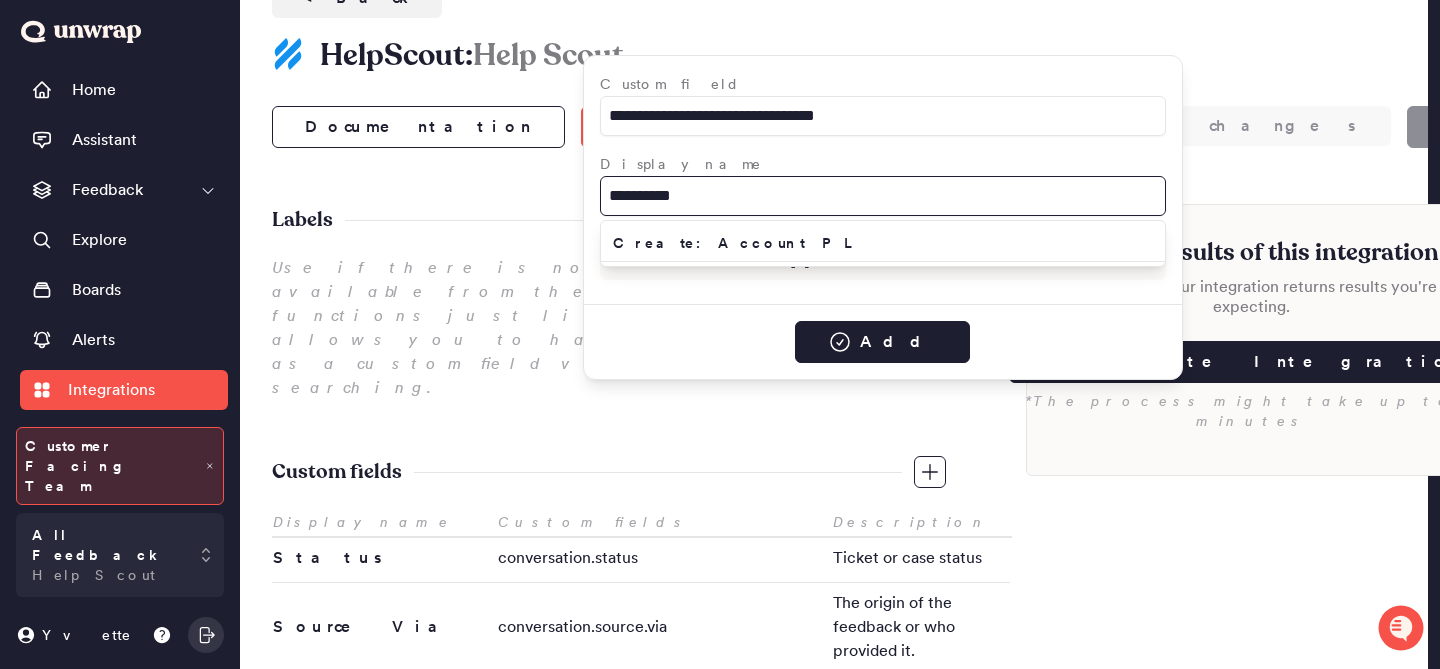 type on "**********" 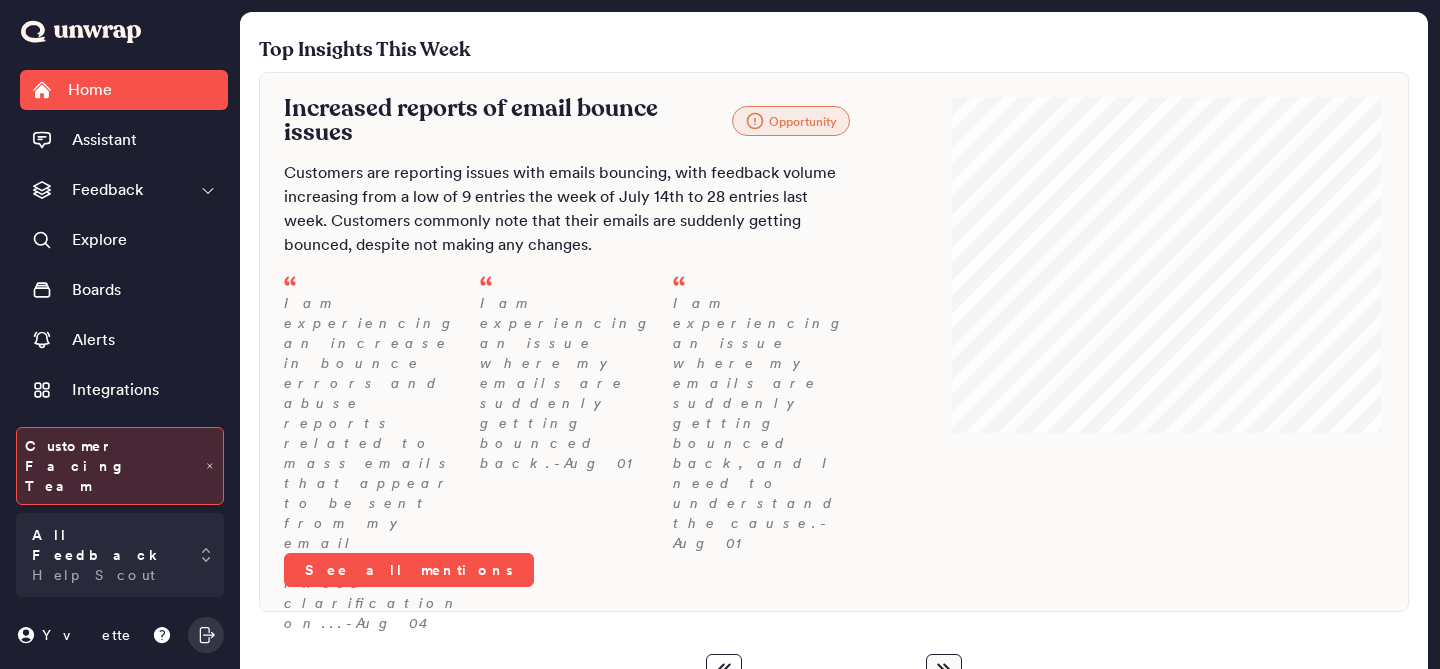 scroll, scrollTop: 0, scrollLeft: 0, axis: both 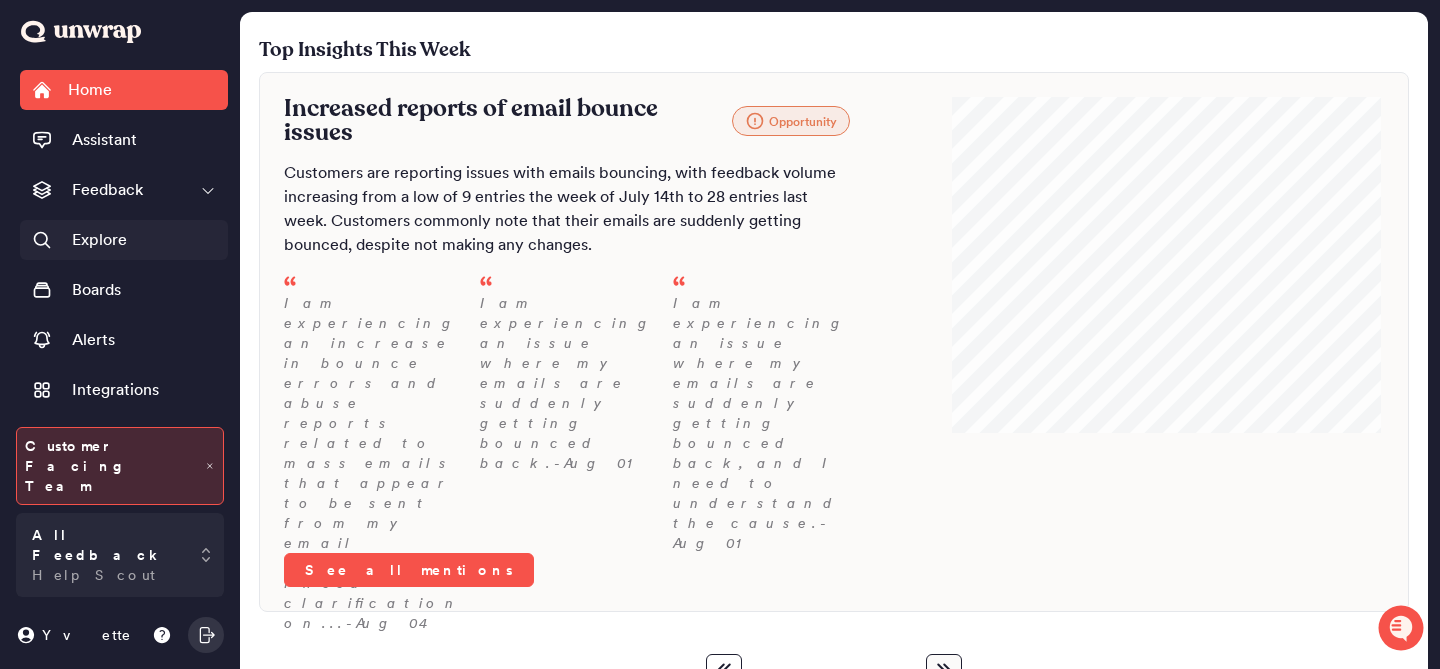 click on "Explore" at bounding box center (99, 240) 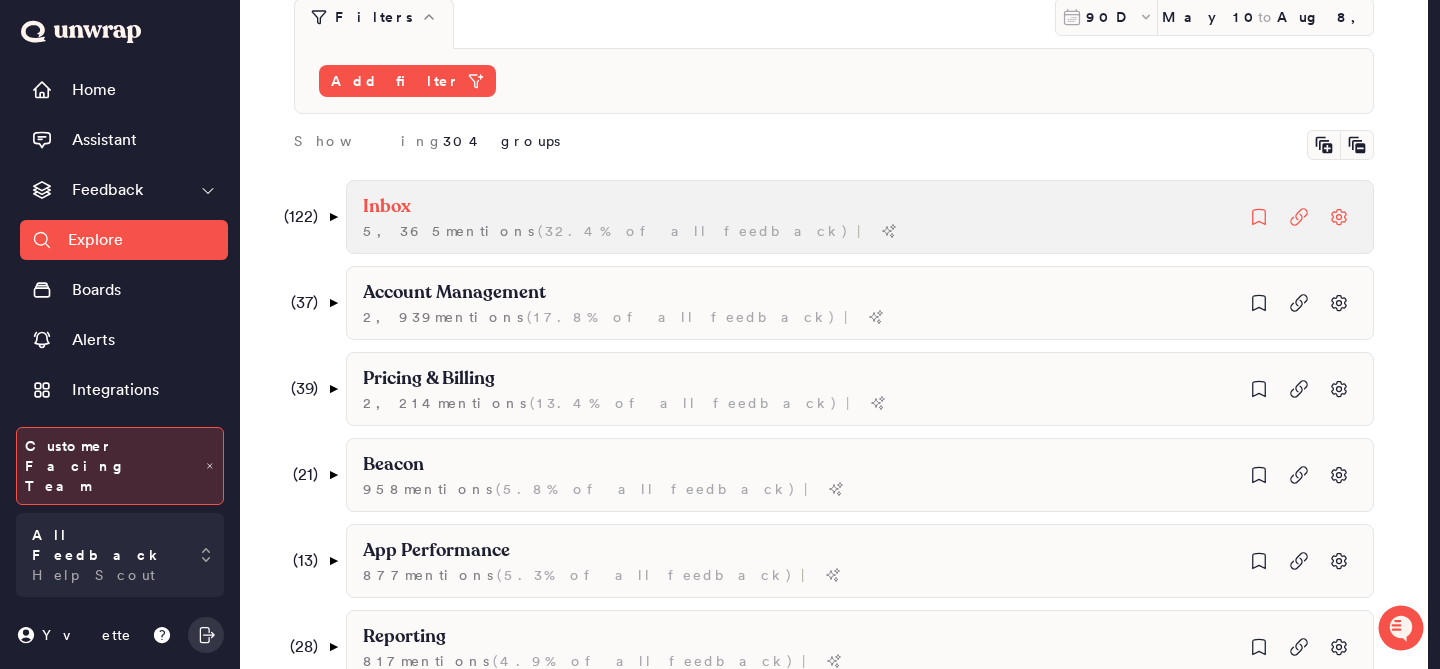 scroll, scrollTop: 275, scrollLeft: 0, axis: vertical 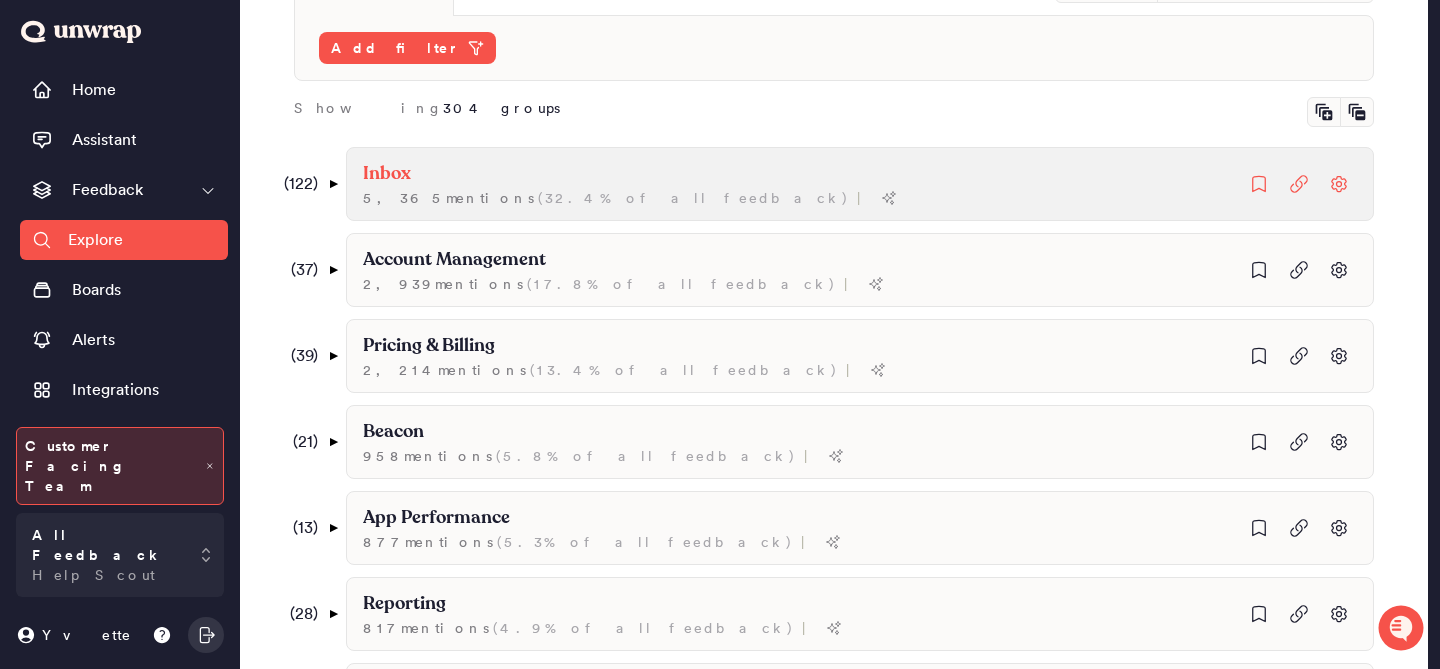 click on "Inbox 5,365  mention s   ( 32.4% of all feedback ) |" at bounding box center [860, 184] 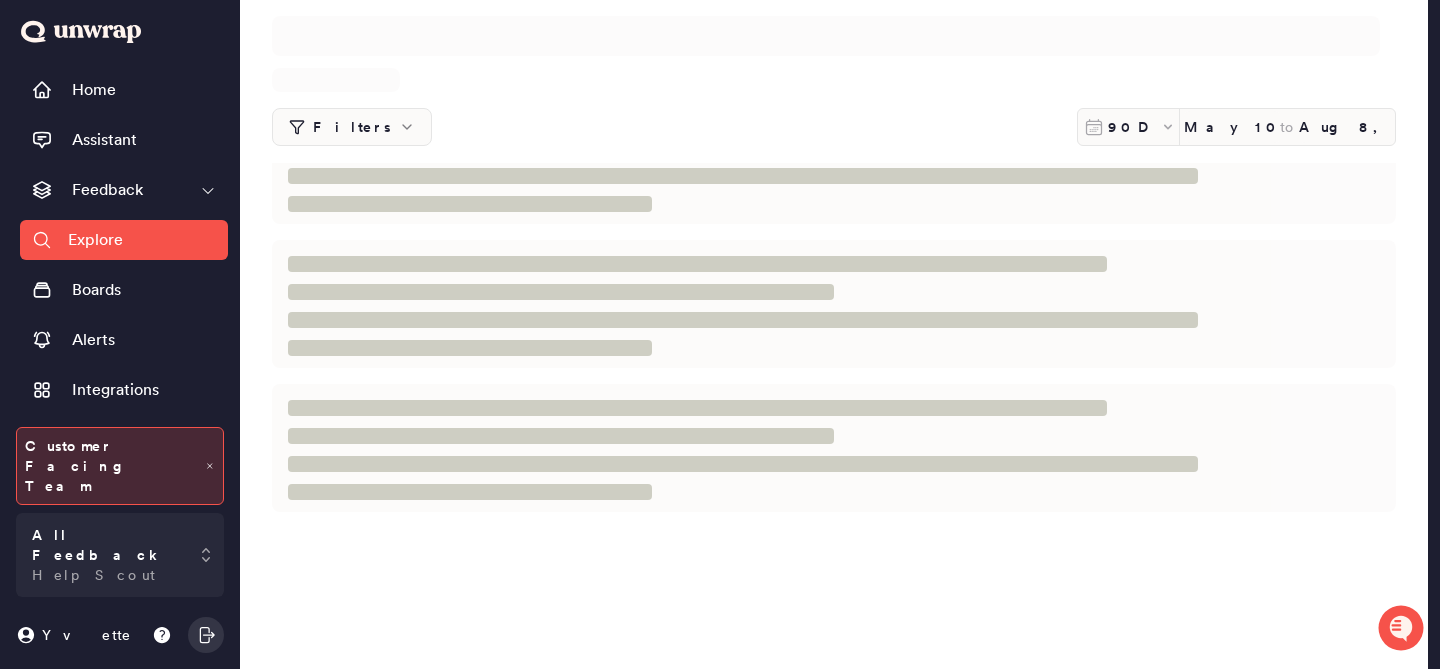 scroll, scrollTop: 0, scrollLeft: 0, axis: both 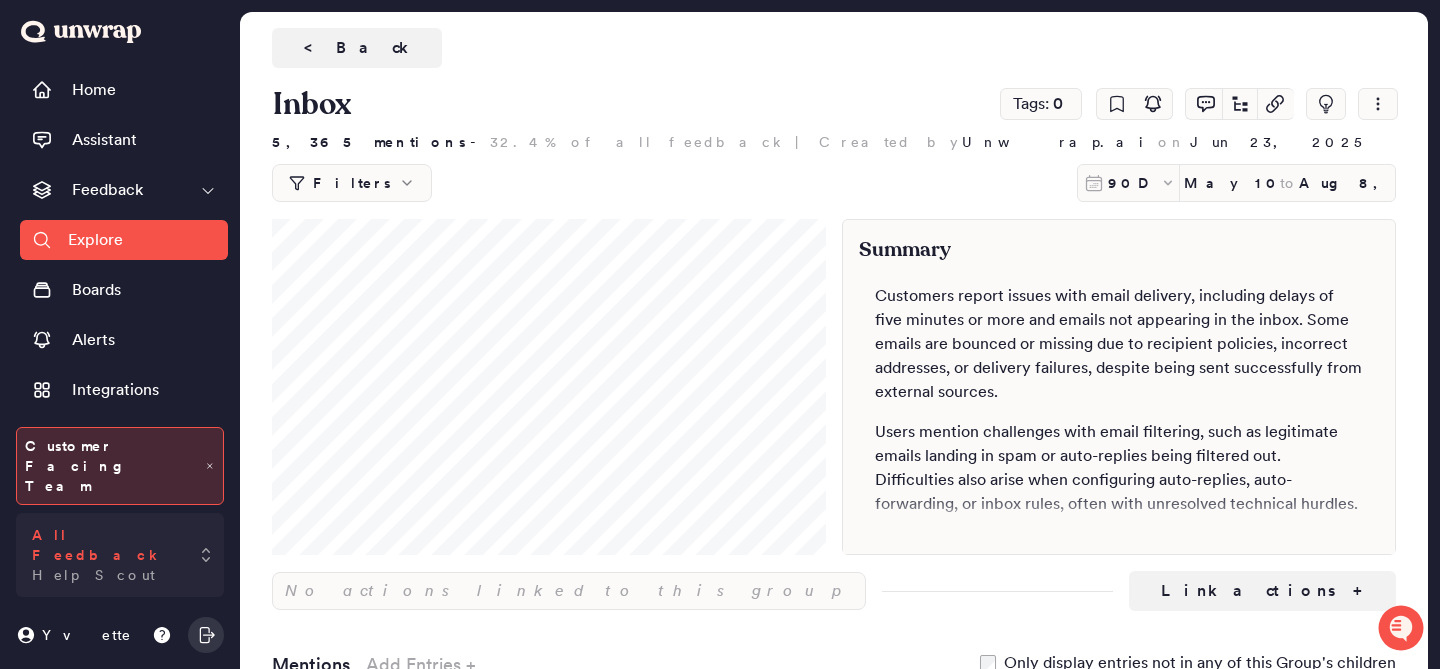 click on "All Feedback Help Scout" at bounding box center [106, 555] 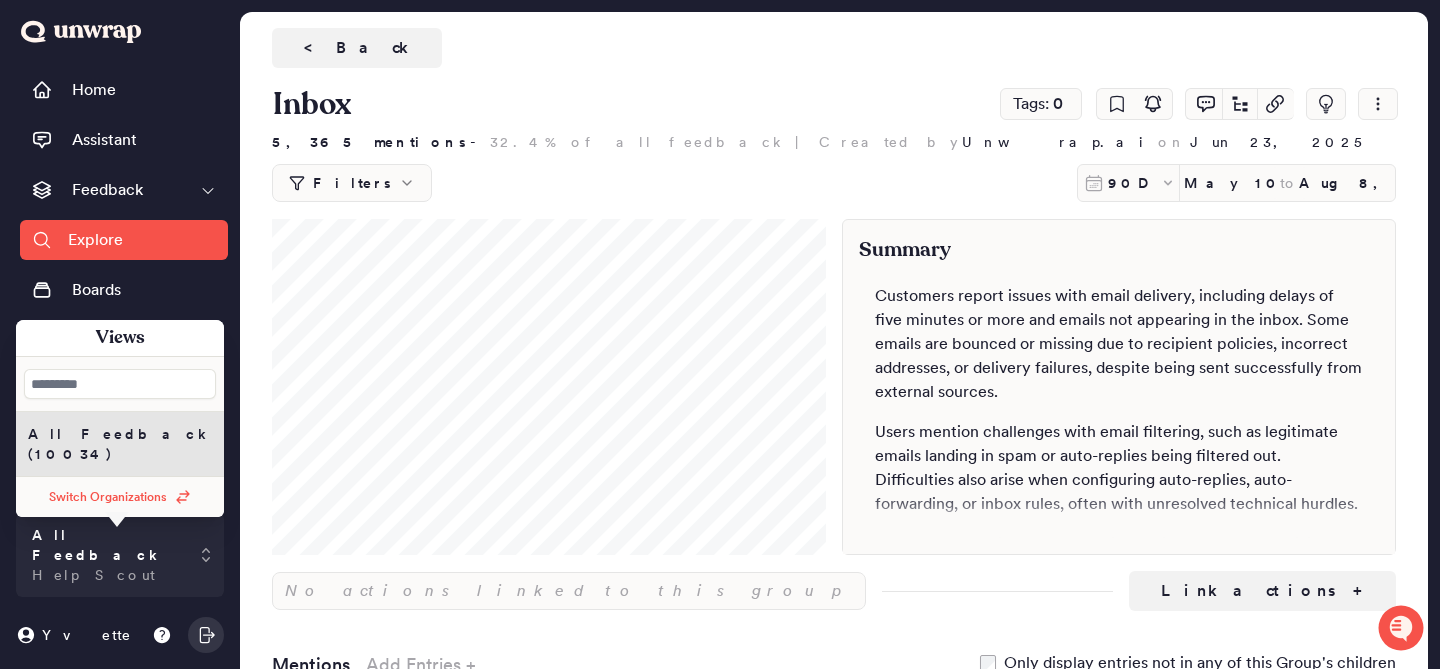 click on "Switch Organizations" at bounding box center (108, 497) 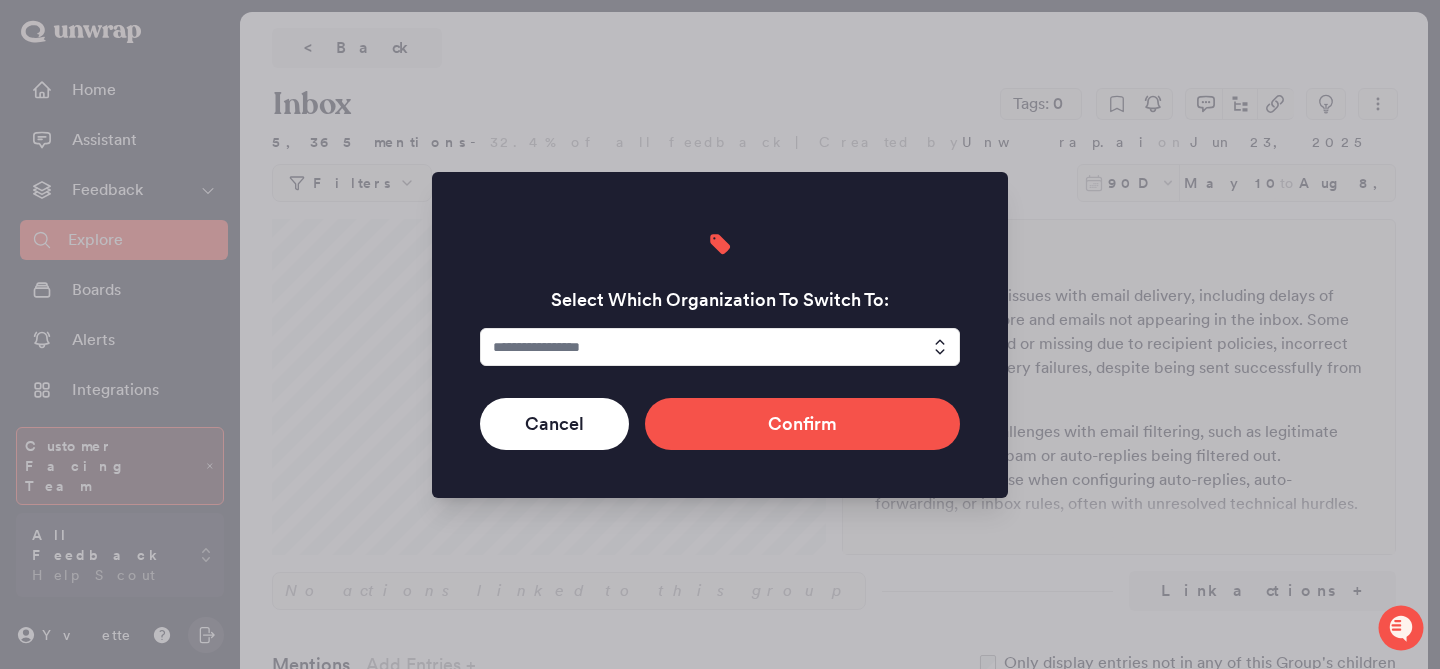 click at bounding box center (720, 347) 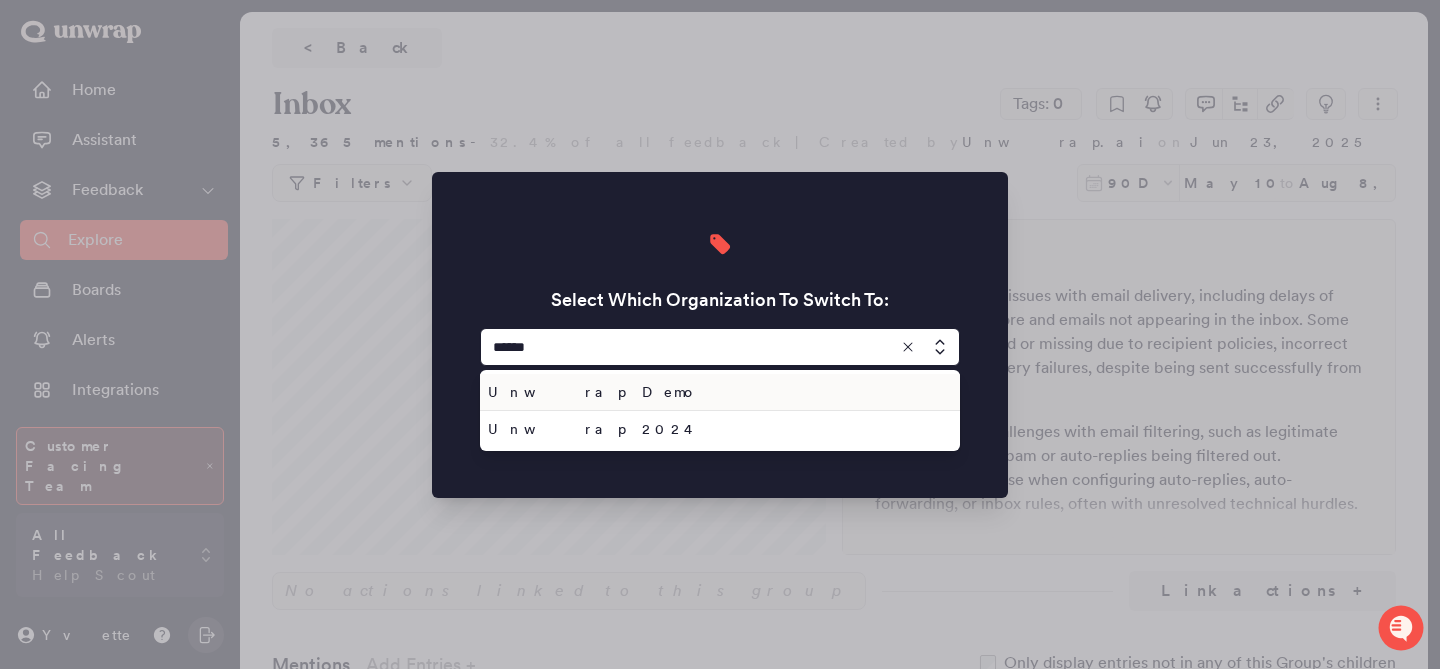 type on "******" 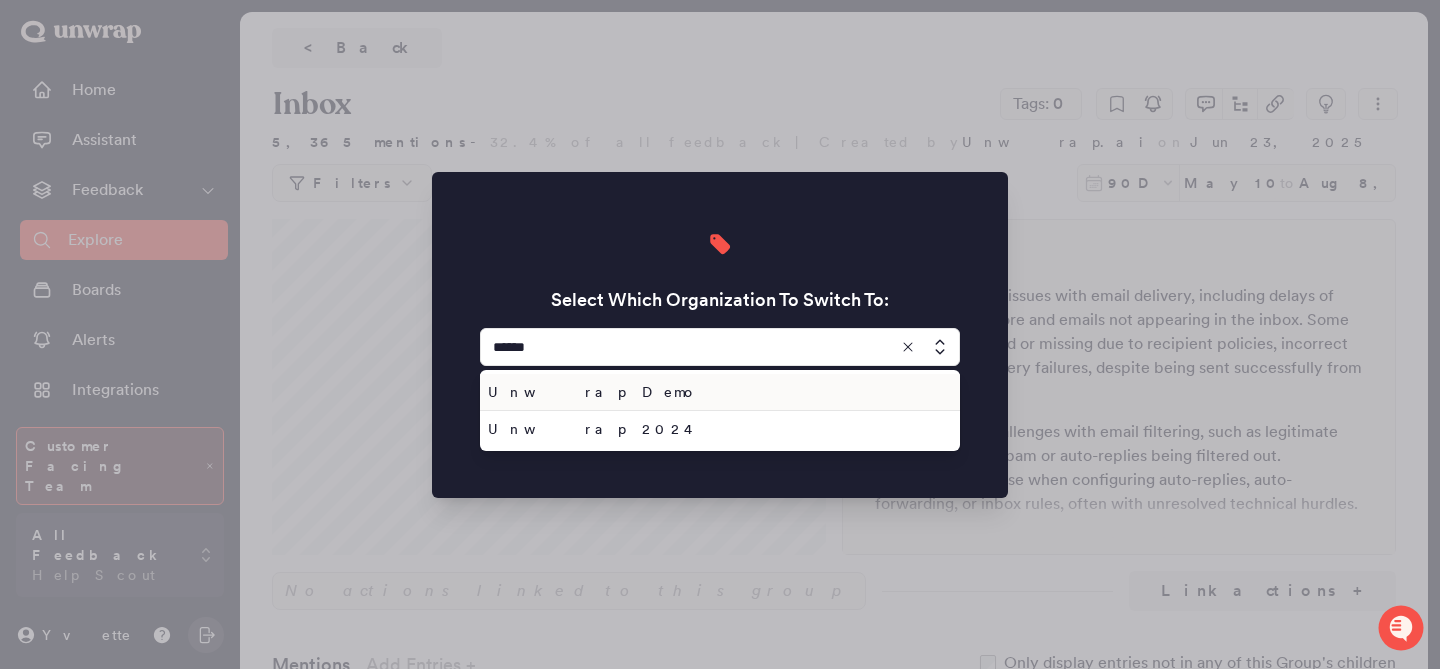 click on "Unwrap 2024" at bounding box center (716, 429) 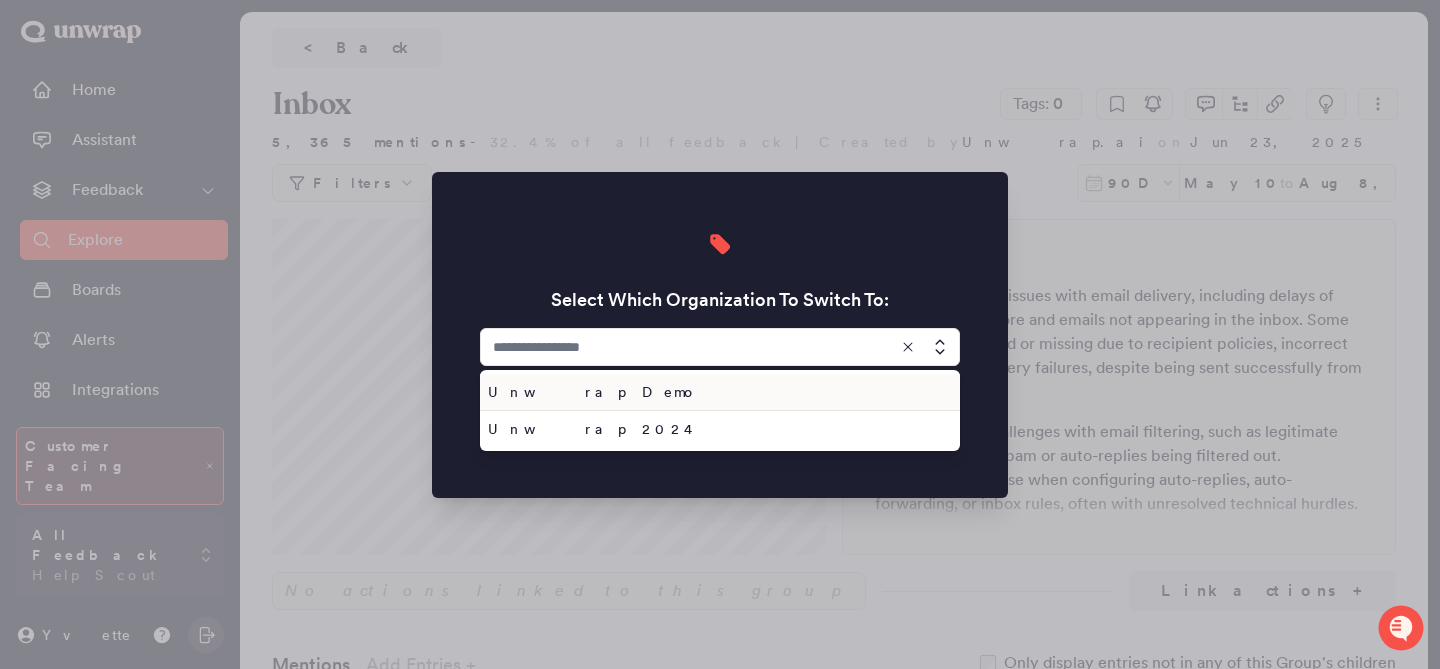 type on "**********" 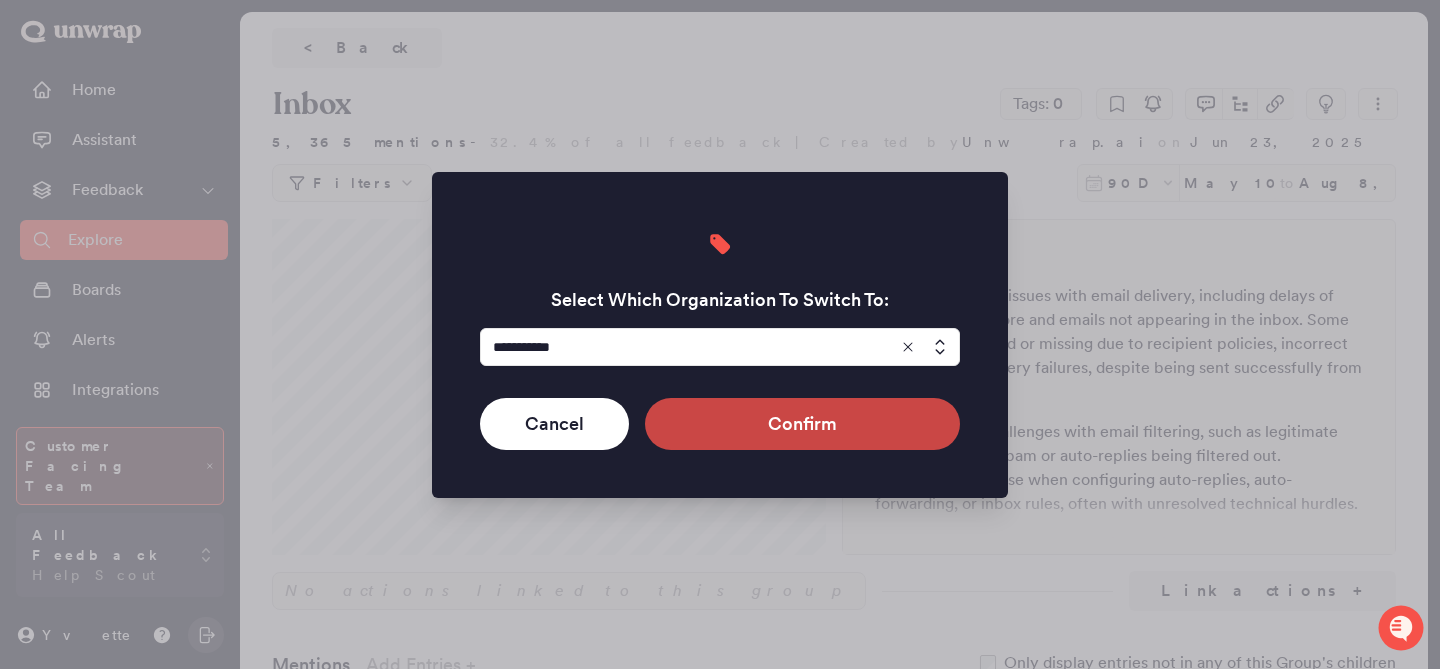 click on "Confirm" at bounding box center (802, 424) 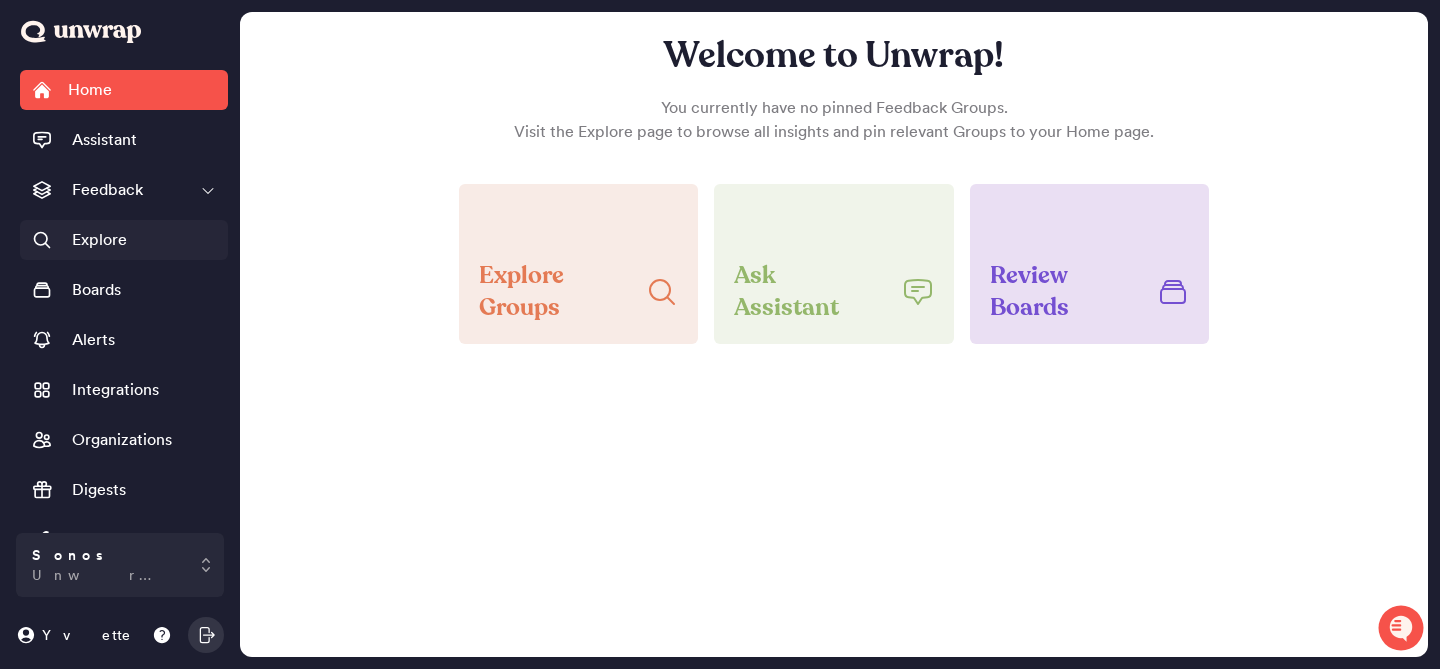 click on "Explore" at bounding box center [99, 240] 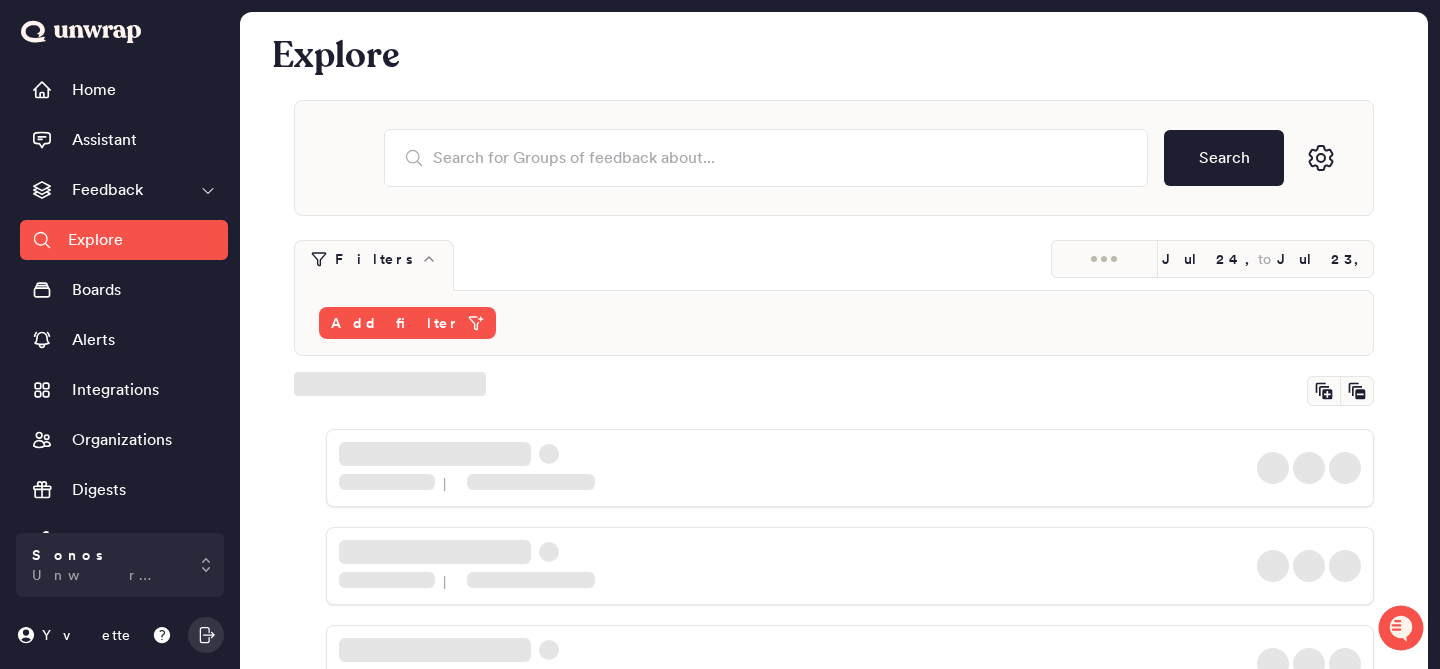 scroll, scrollTop: 275, scrollLeft: 0, axis: vertical 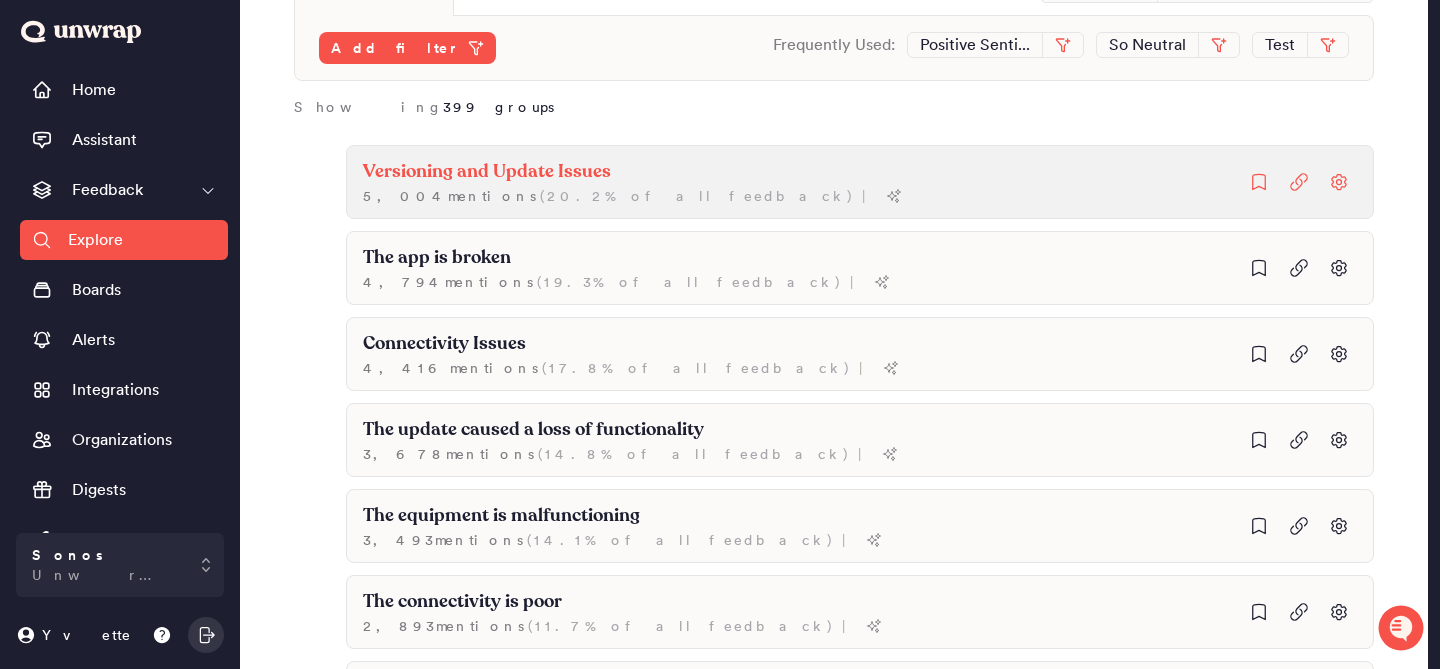 click on "Versioning and Update Issues 5,004  mention s   ( 20.2% of all feedback ) |" at bounding box center (860, 182) 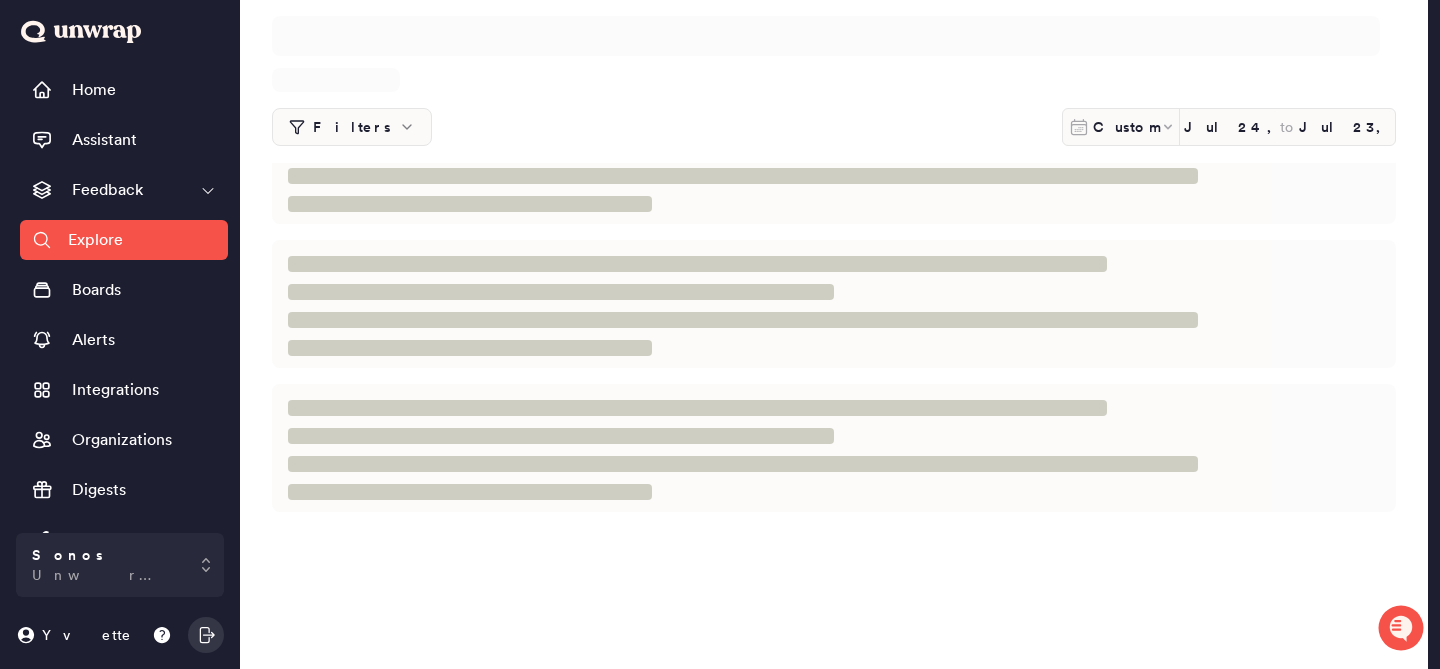 scroll, scrollTop: 0, scrollLeft: 0, axis: both 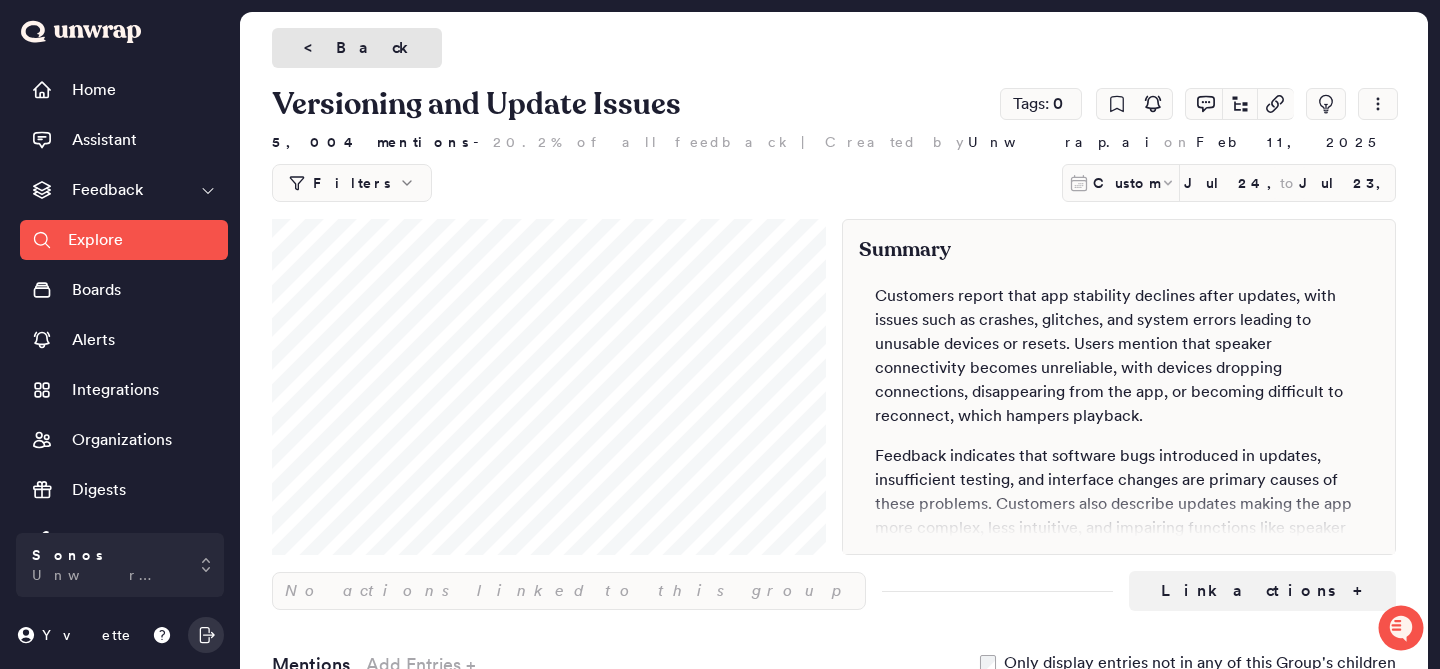 click on "< Back" at bounding box center (357, 48) 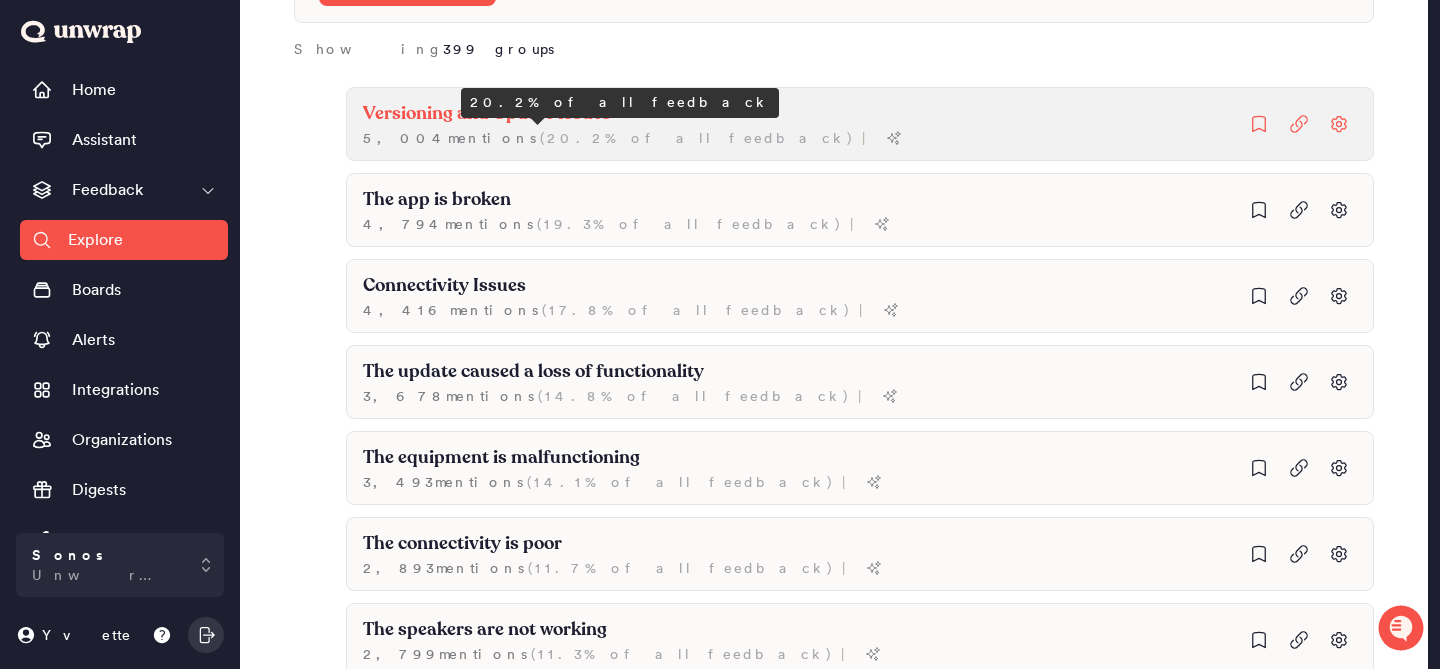 scroll, scrollTop: 389, scrollLeft: 0, axis: vertical 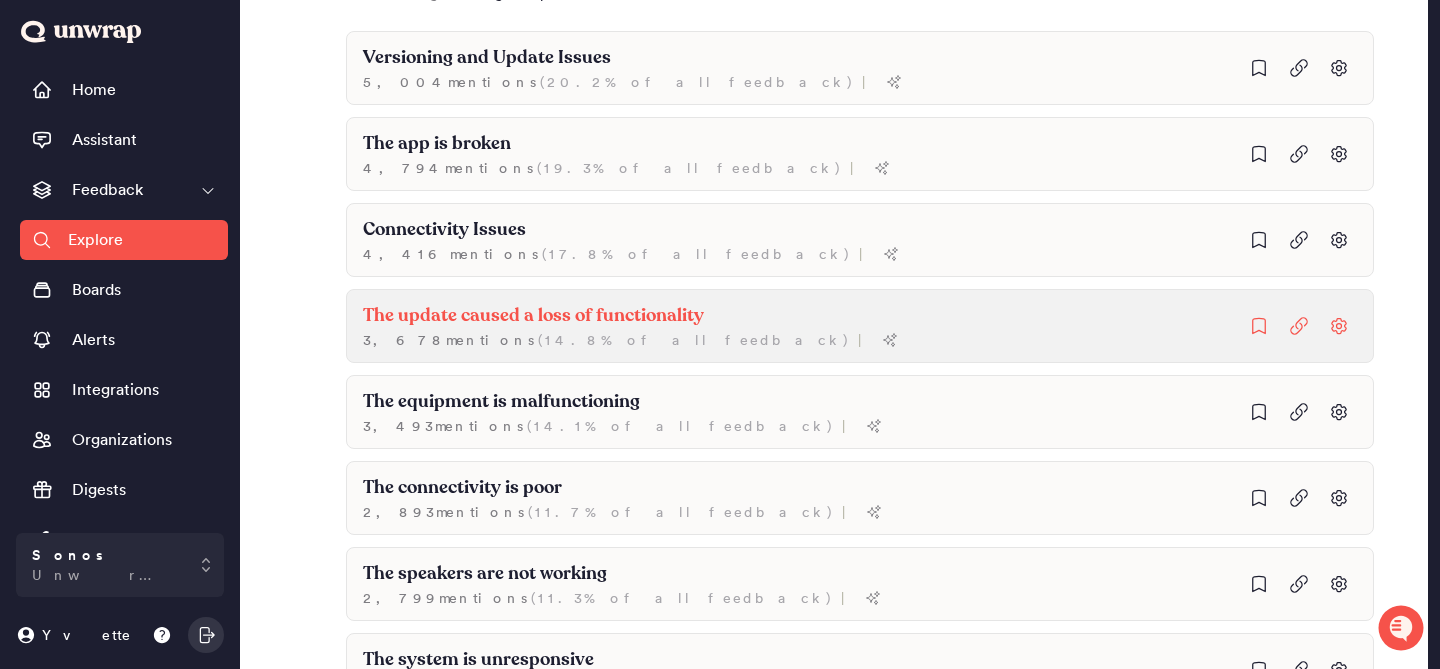 click on "The update caused a loss of functionality 3,678  mention s   ( 14.8% of all feedback ) |" at bounding box center (860, 68) 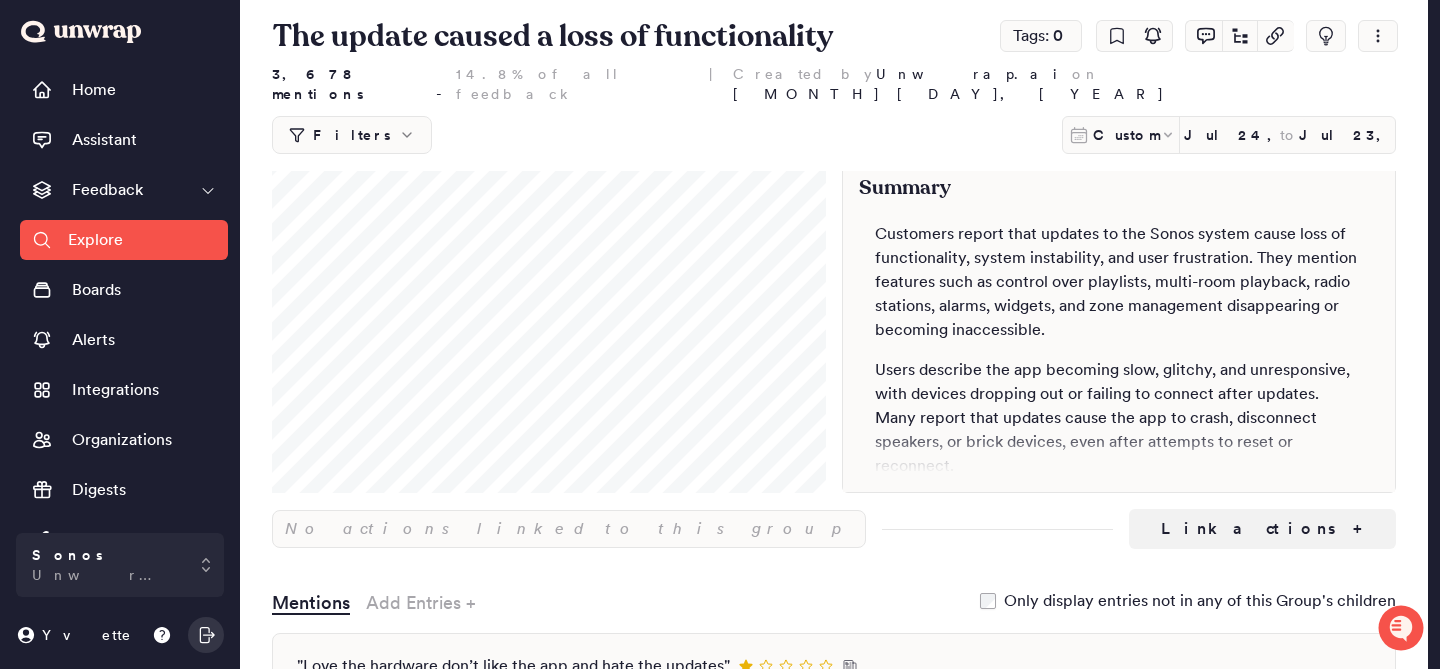scroll, scrollTop: 0, scrollLeft: 0, axis: both 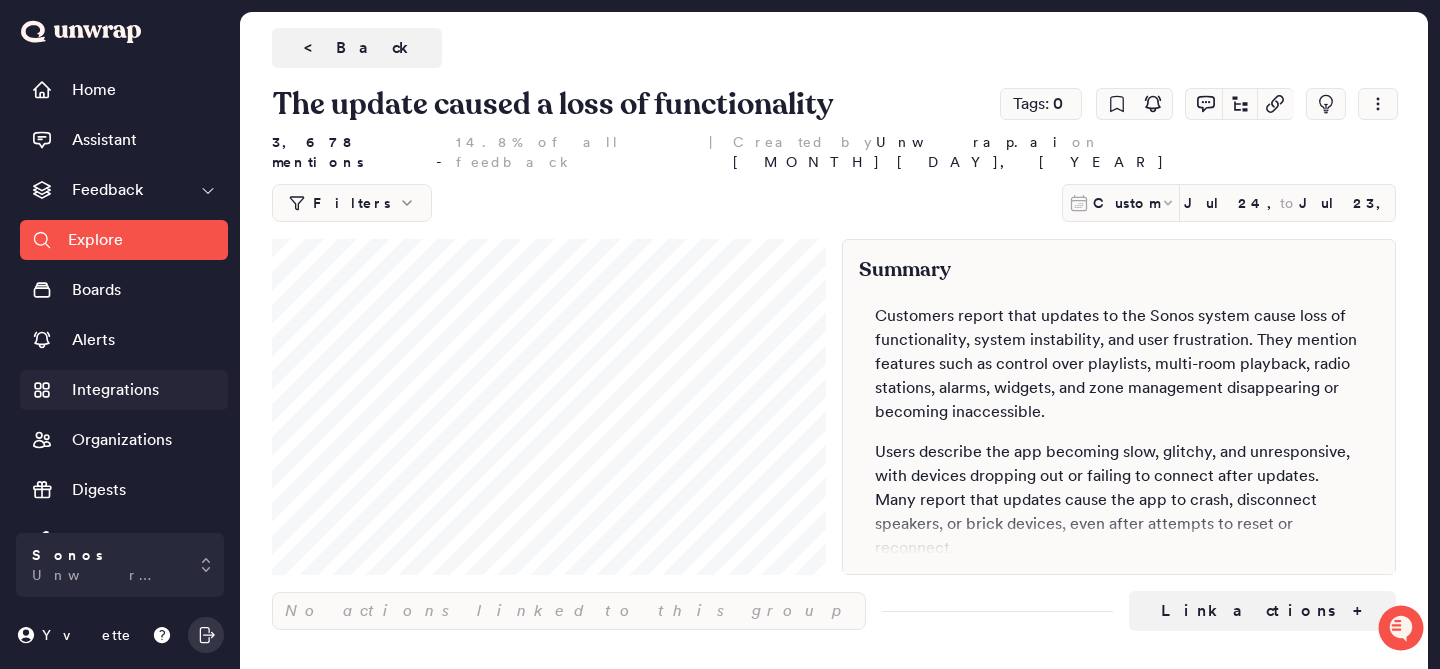 click on "Integrations" at bounding box center [115, 390] 